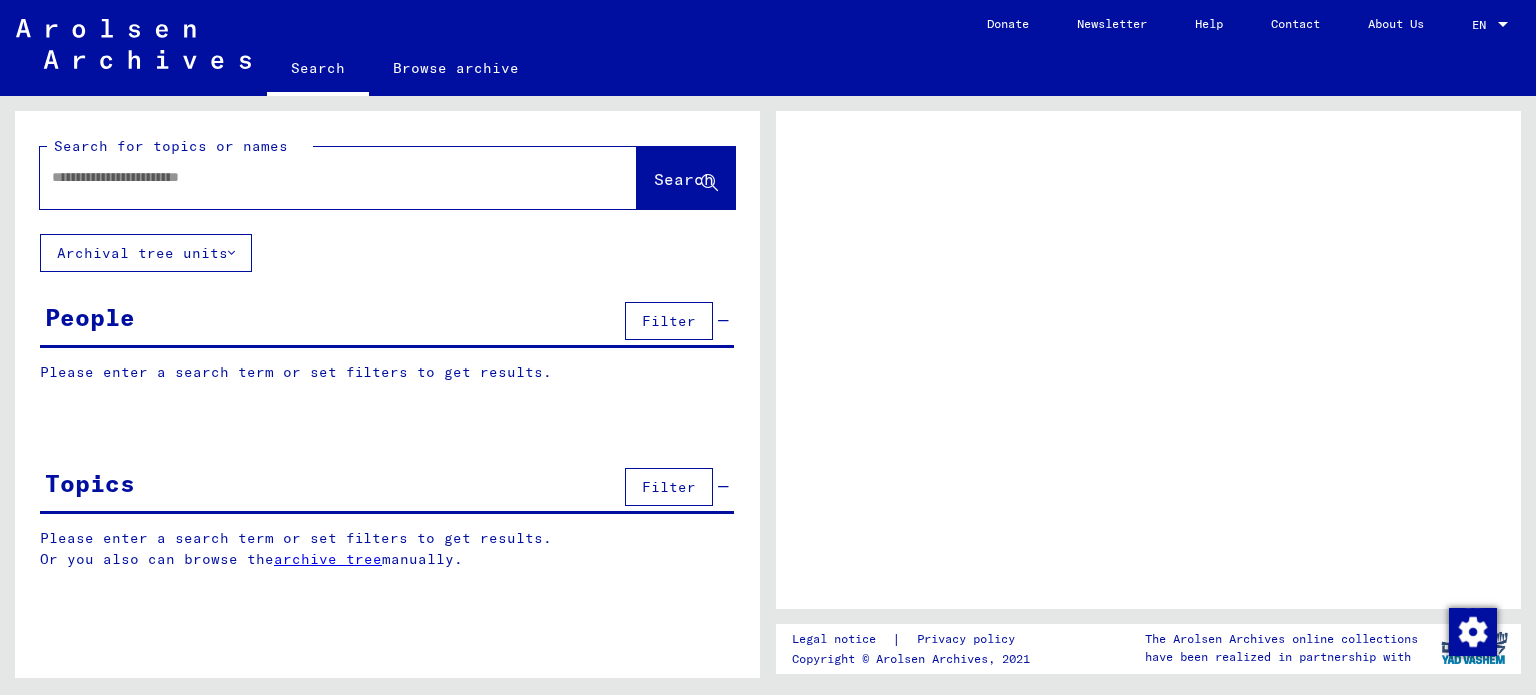scroll, scrollTop: 0, scrollLeft: 0, axis: both 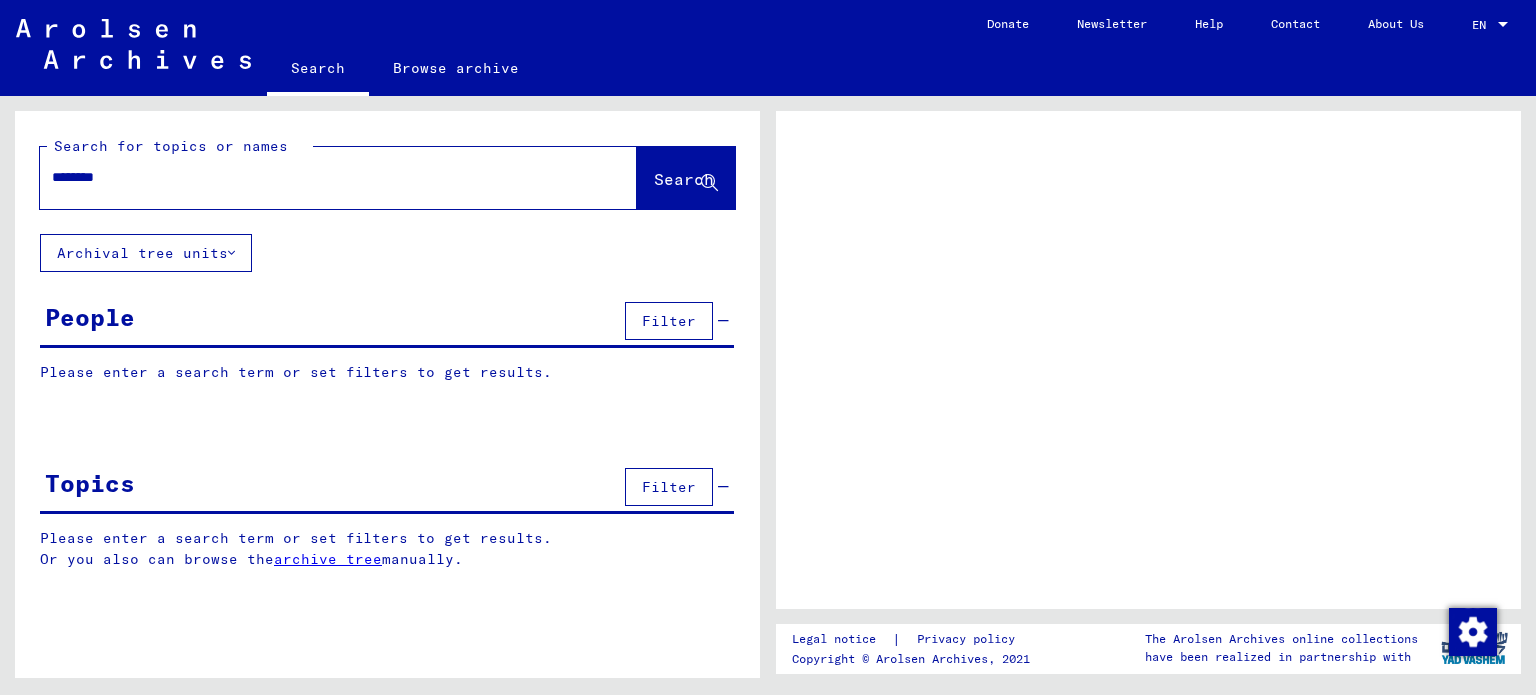type on "********" 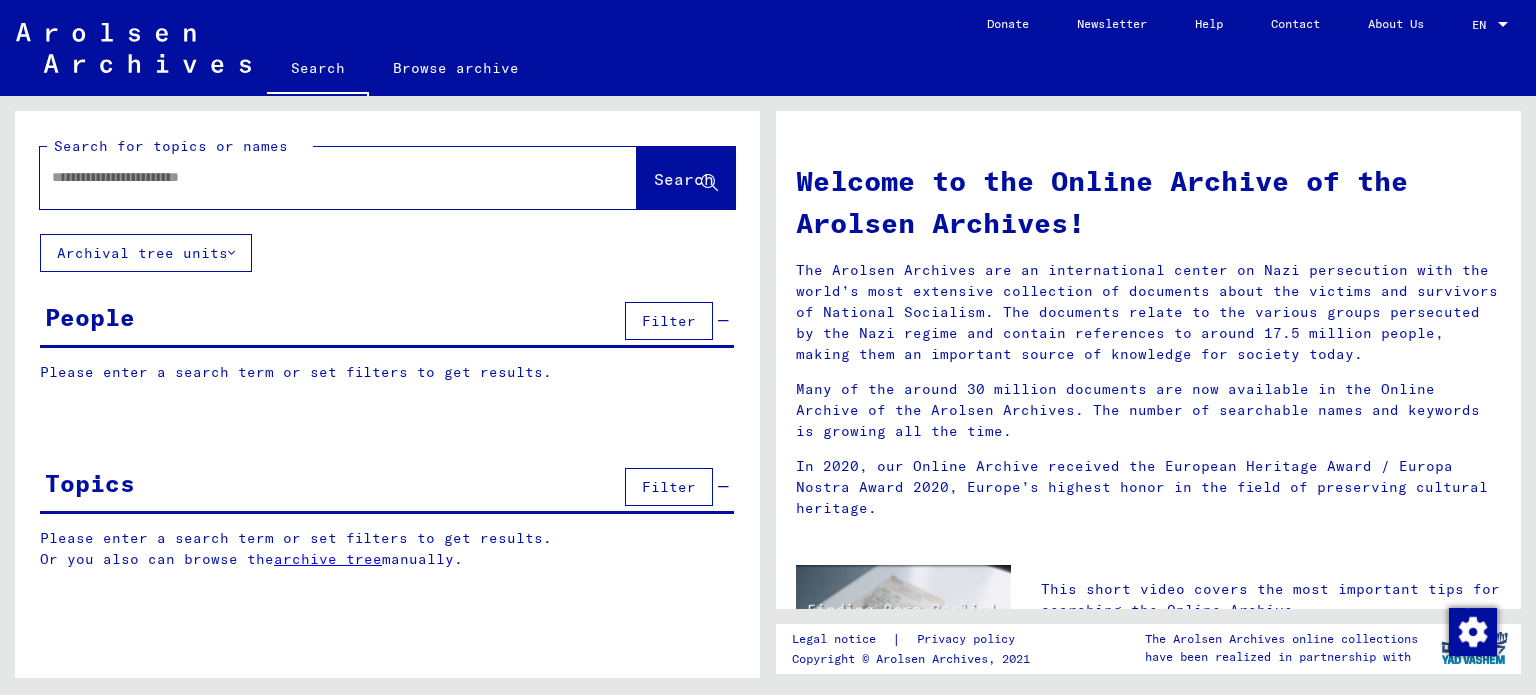 click on "Search for topics or names  Search" 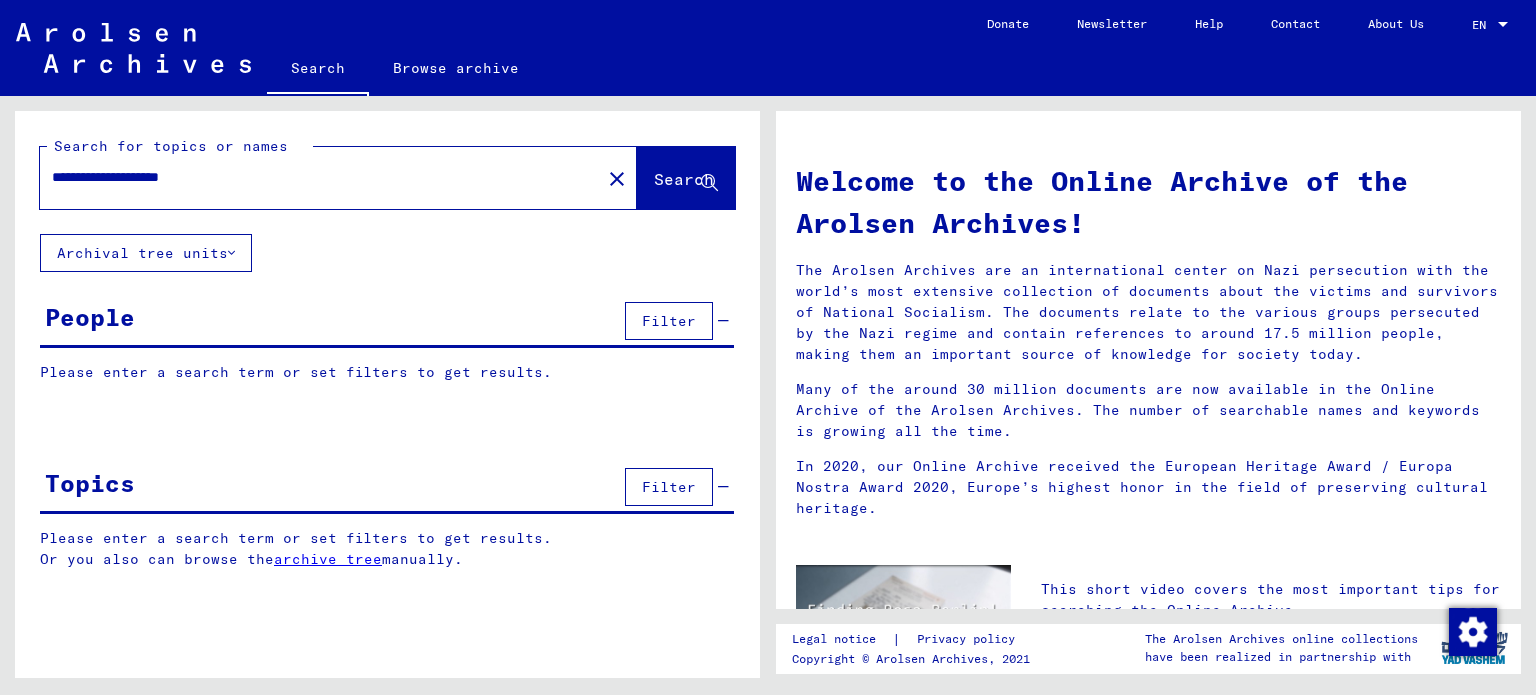 type on "**********" 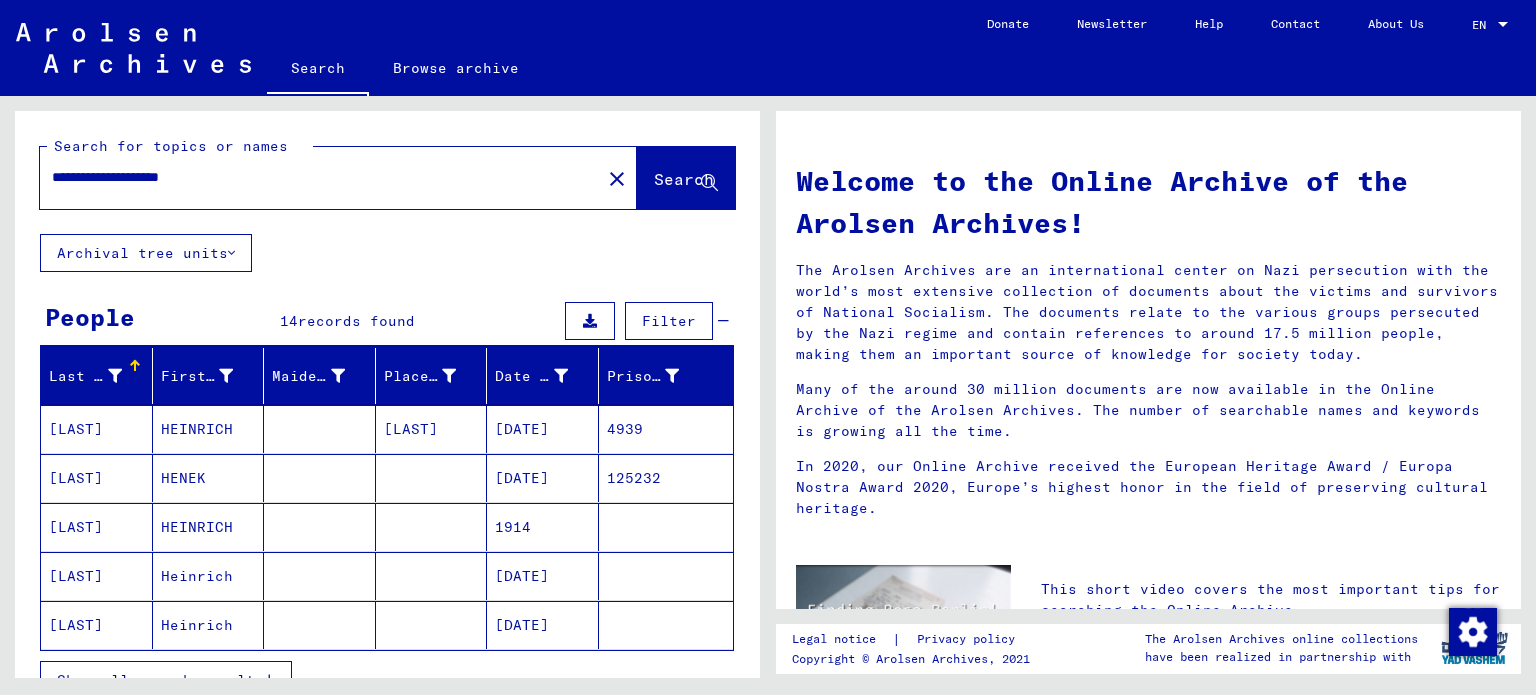 click at bounding box center [320, 527] 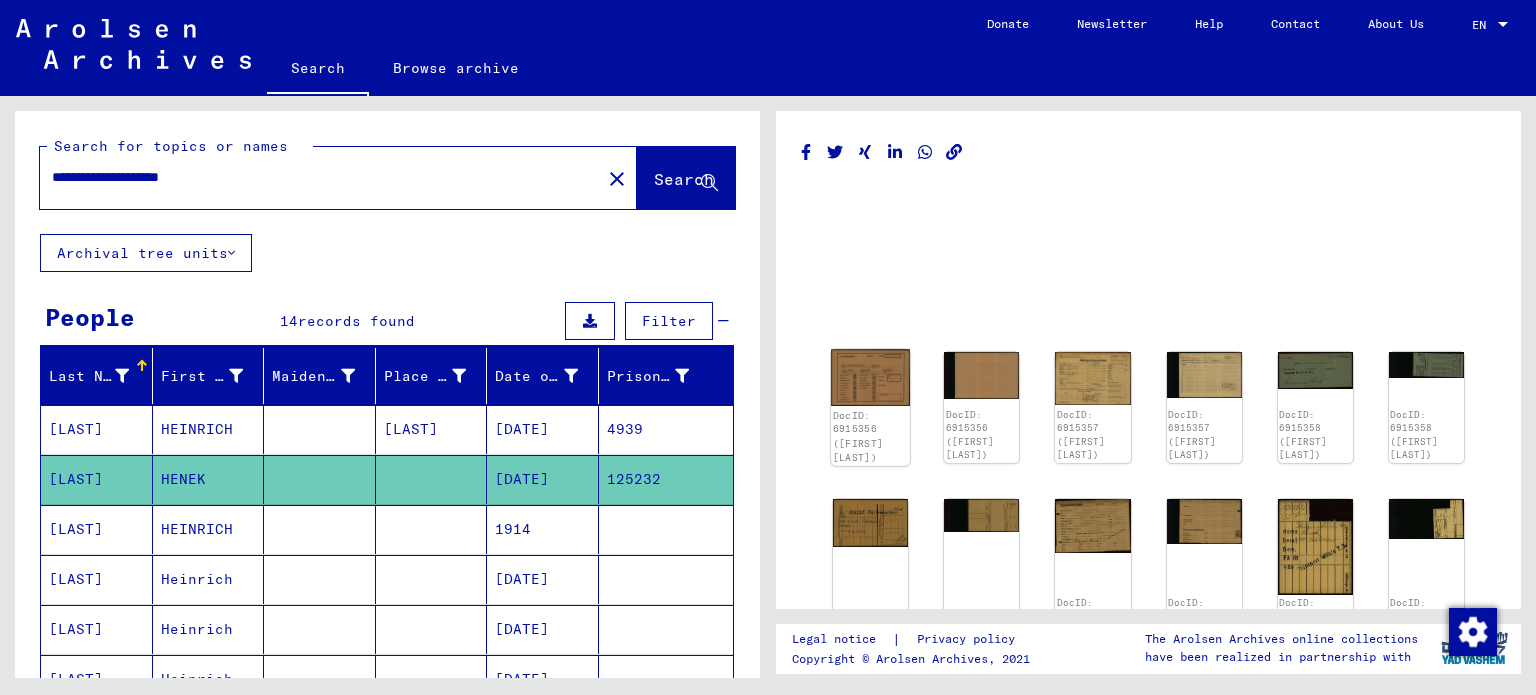 click 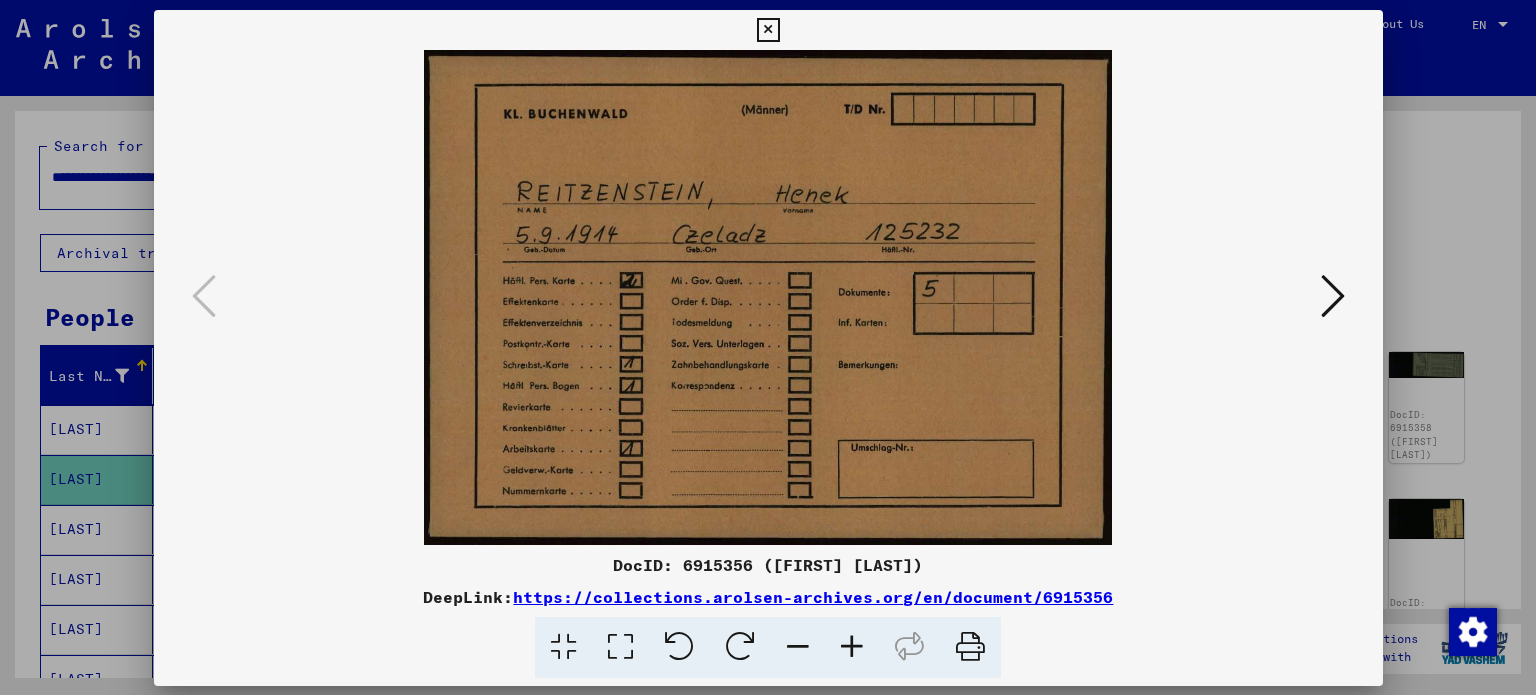 scroll, scrollTop: 0, scrollLeft: 0, axis: both 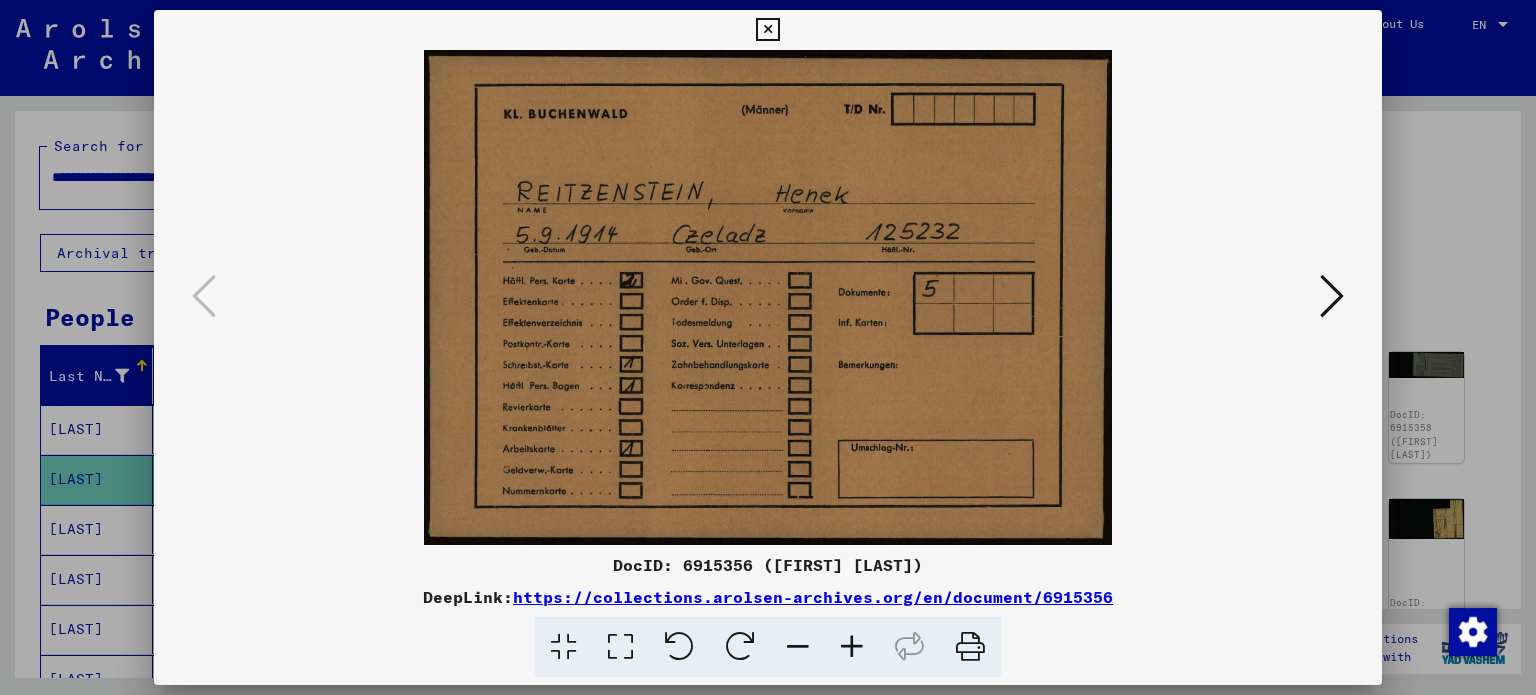 click at bounding box center (1332, 297) 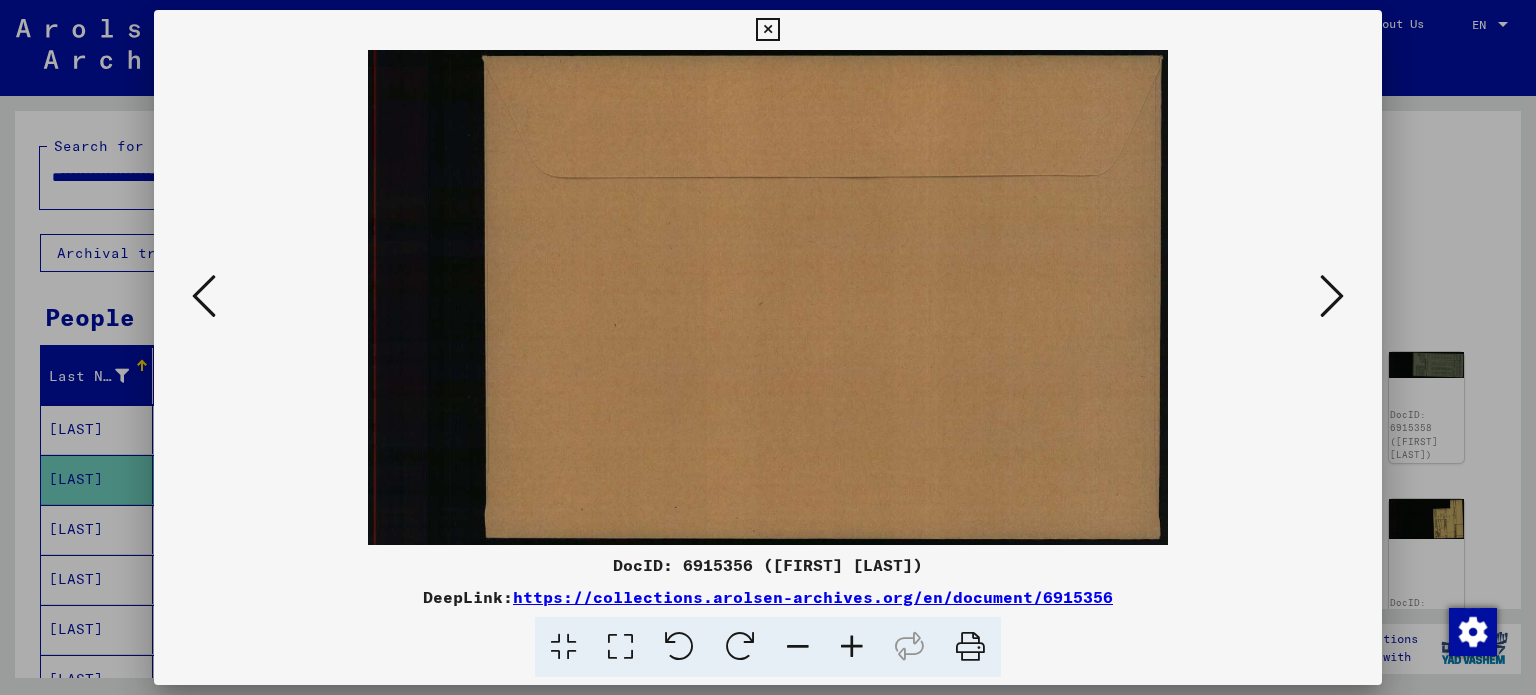 click at bounding box center [1332, 297] 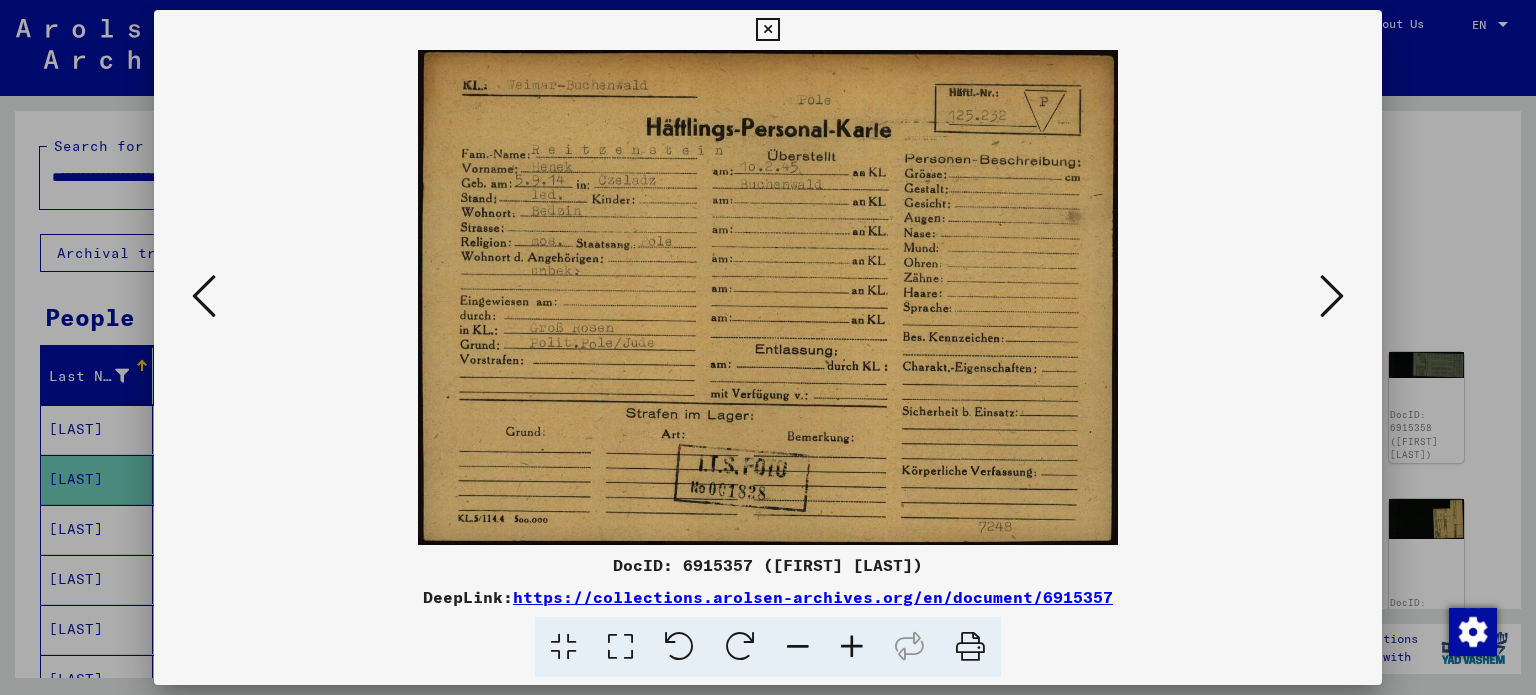 click at bounding box center [1332, 296] 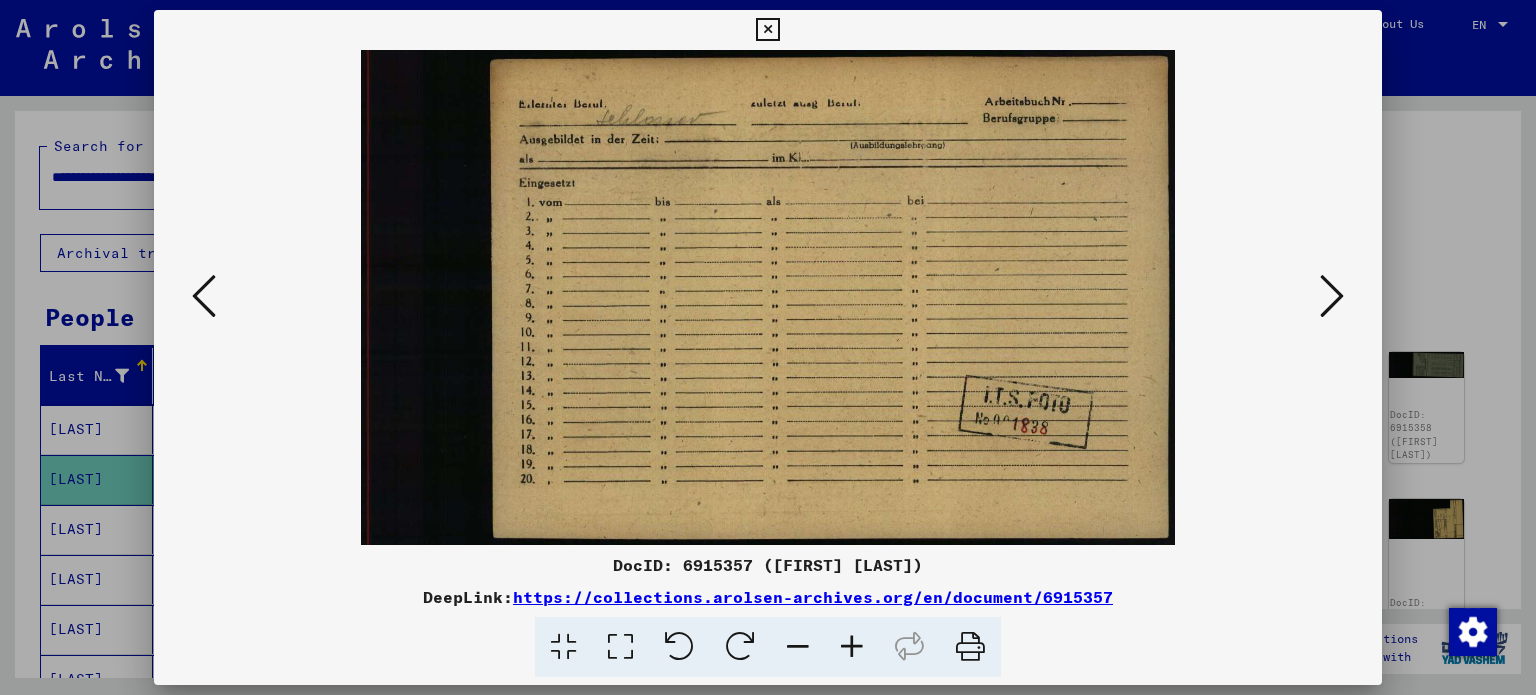 click at bounding box center (1332, 296) 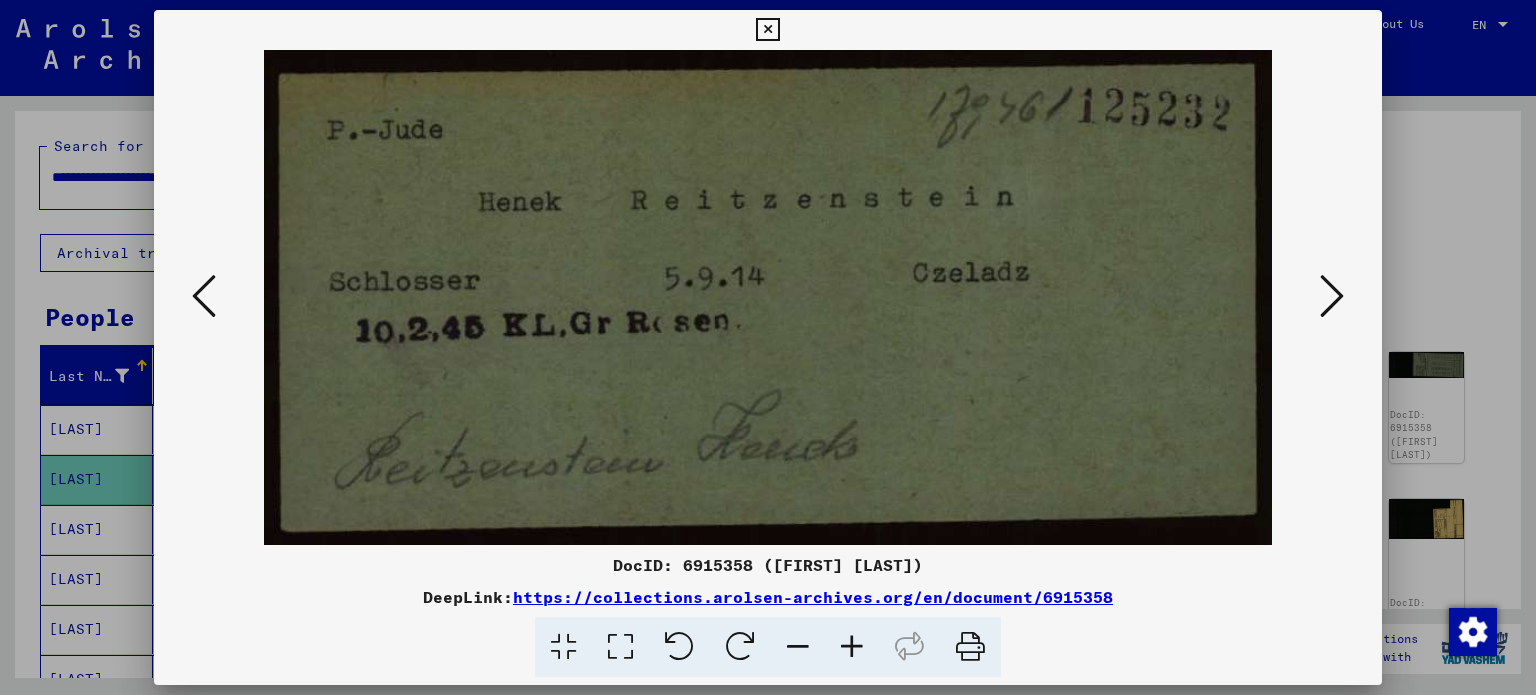 click at bounding box center [1332, 296] 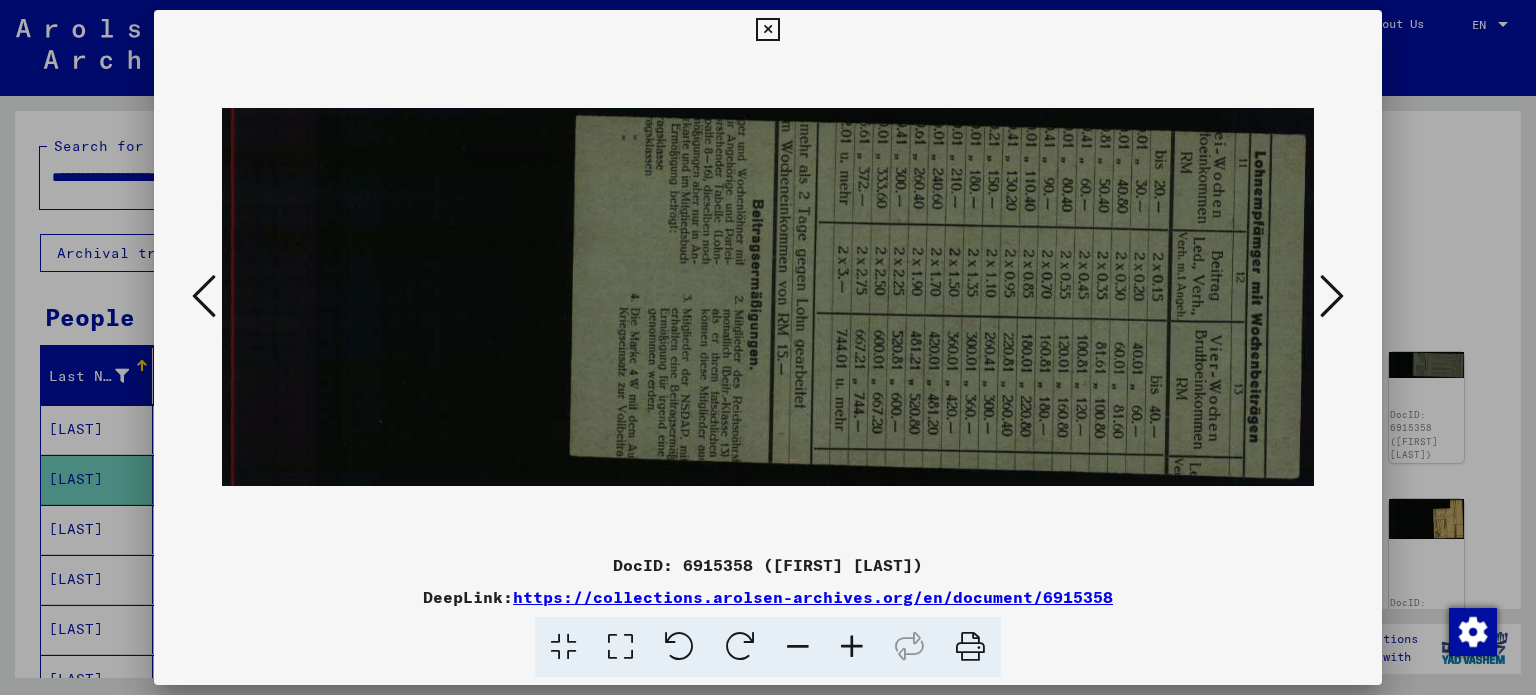 click at bounding box center [1332, 296] 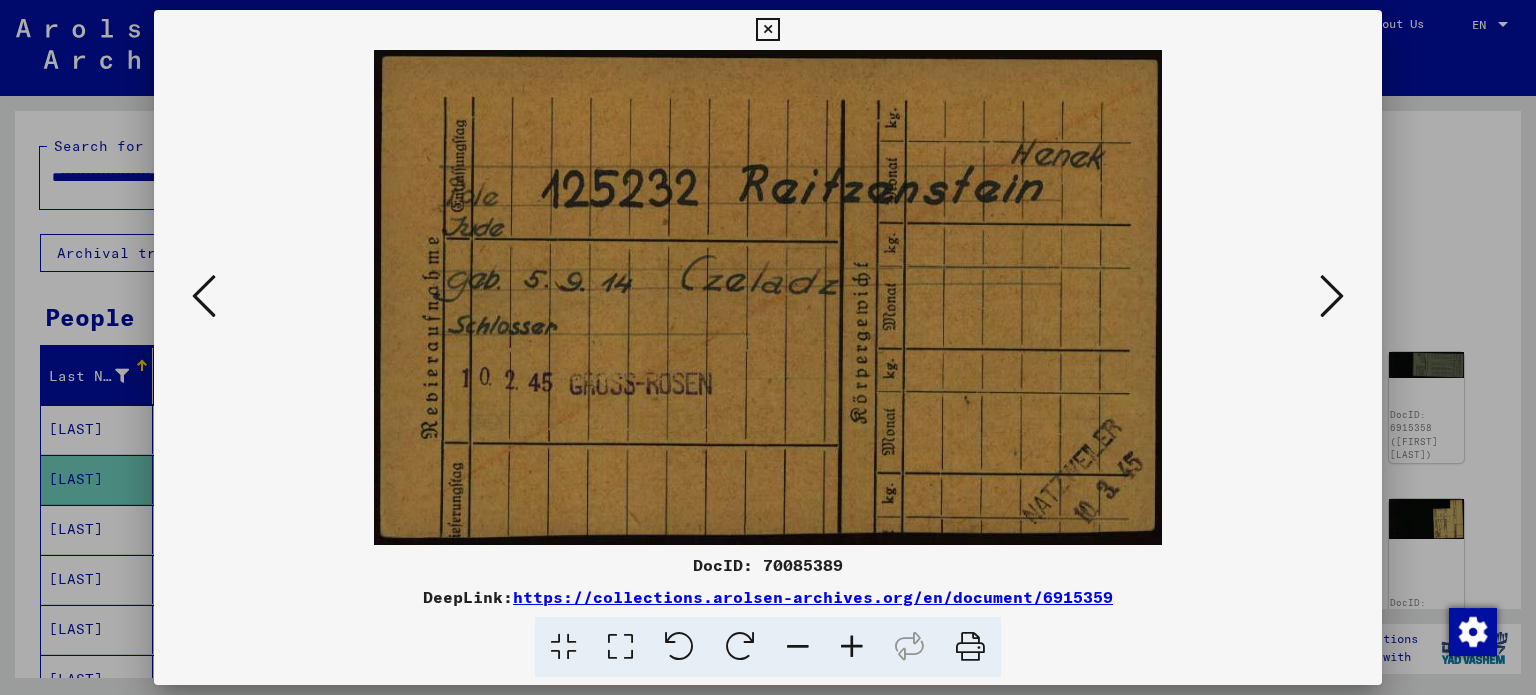 click at bounding box center (1332, 296) 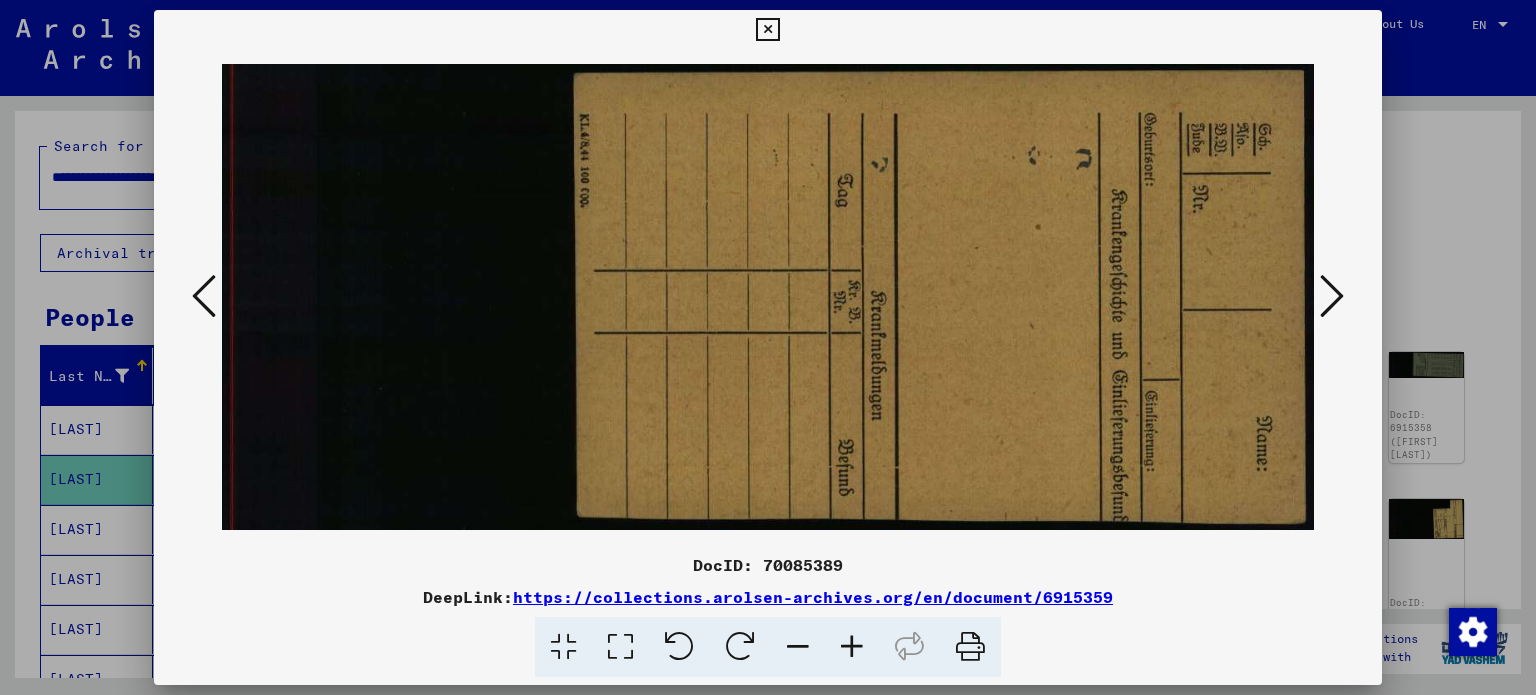 click at bounding box center (1332, 296) 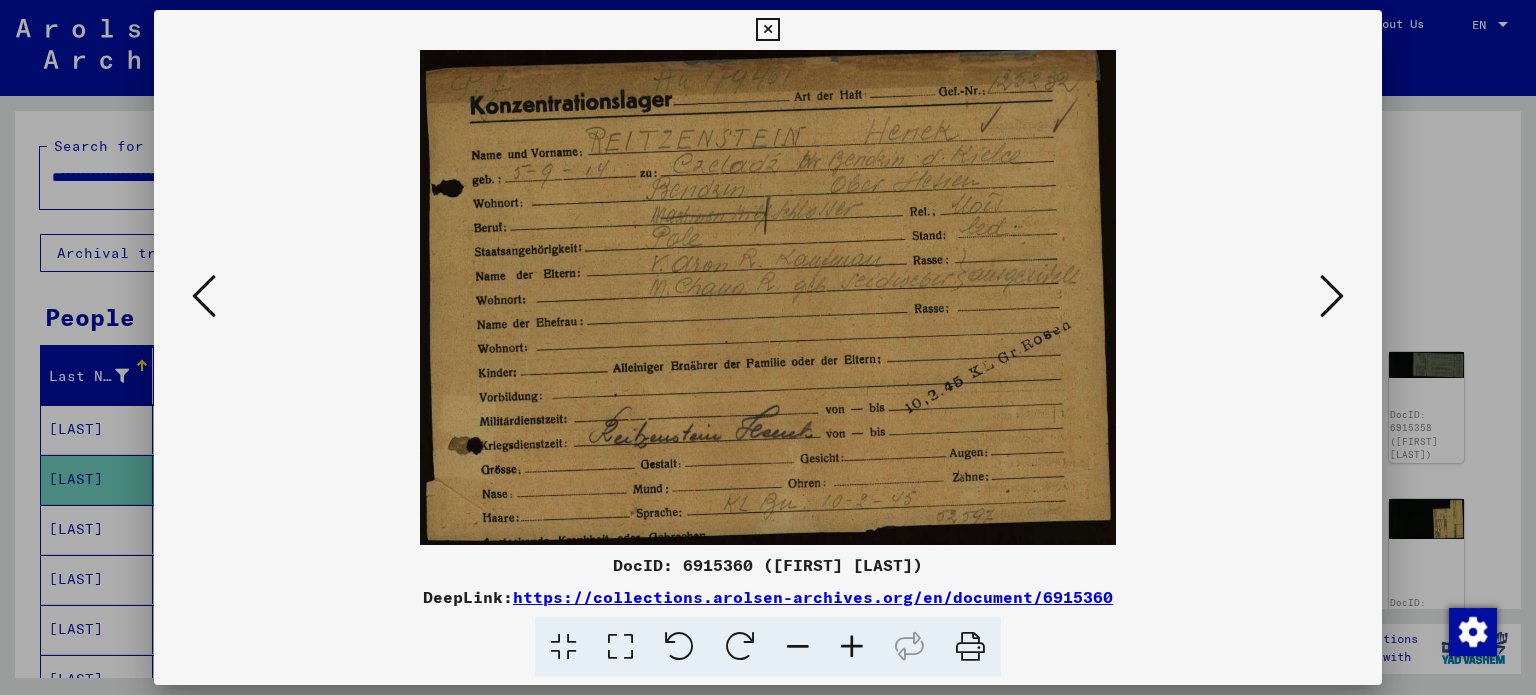 click at bounding box center [1332, 296] 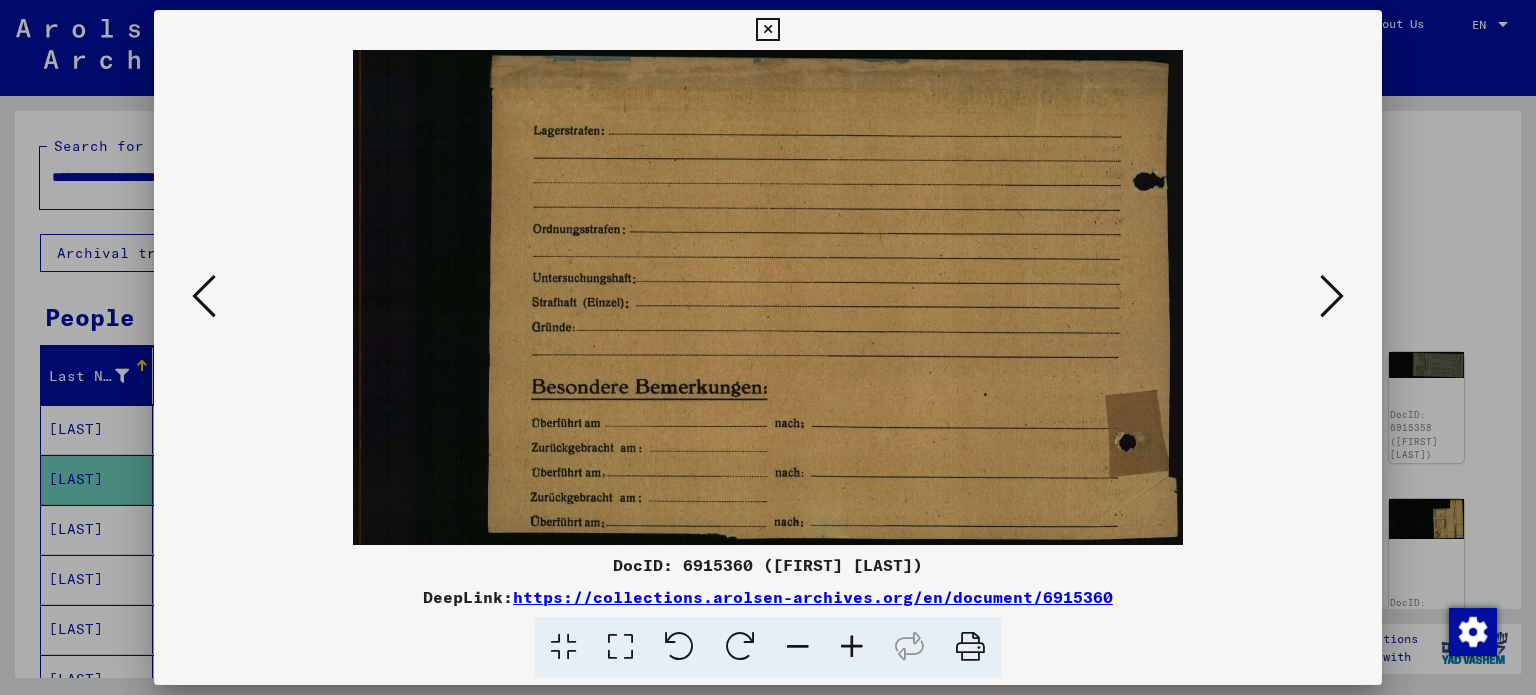 click at bounding box center (1332, 296) 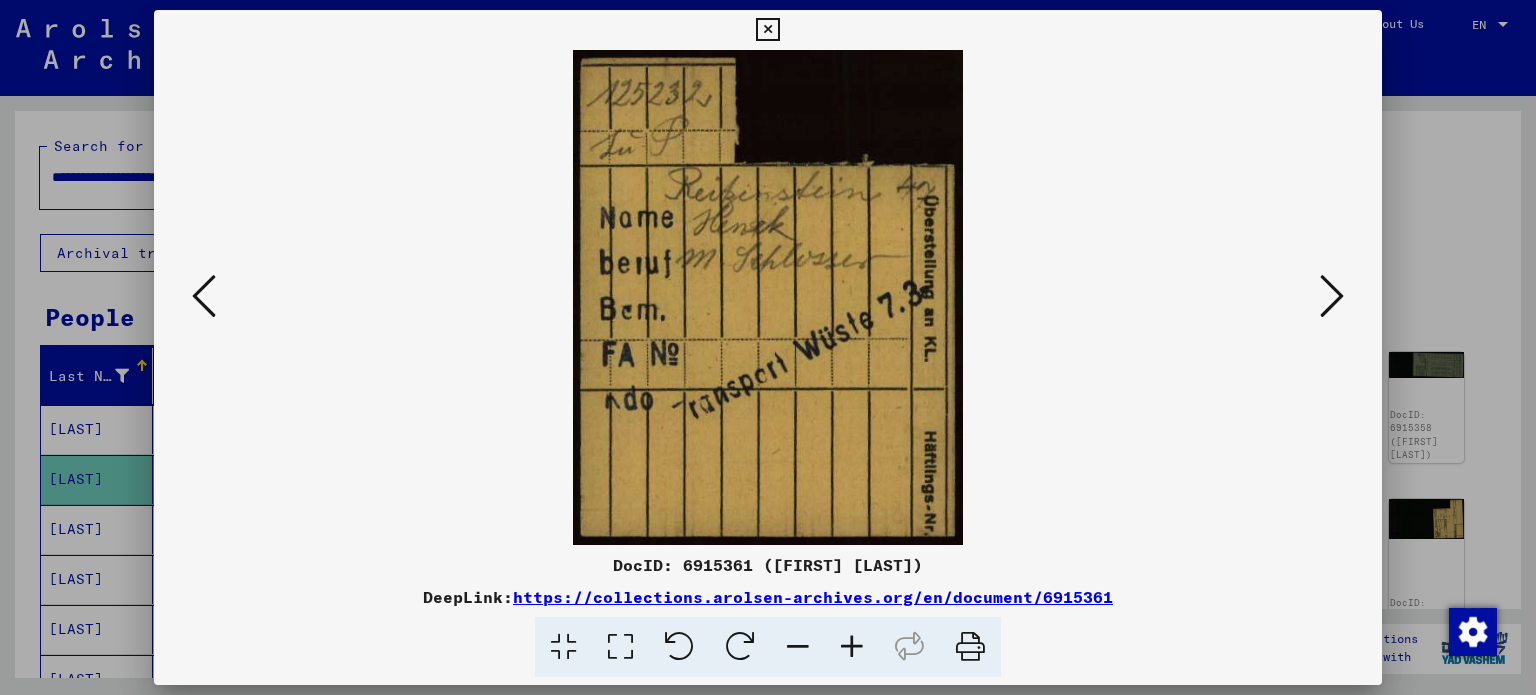 click at bounding box center [1332, 296] 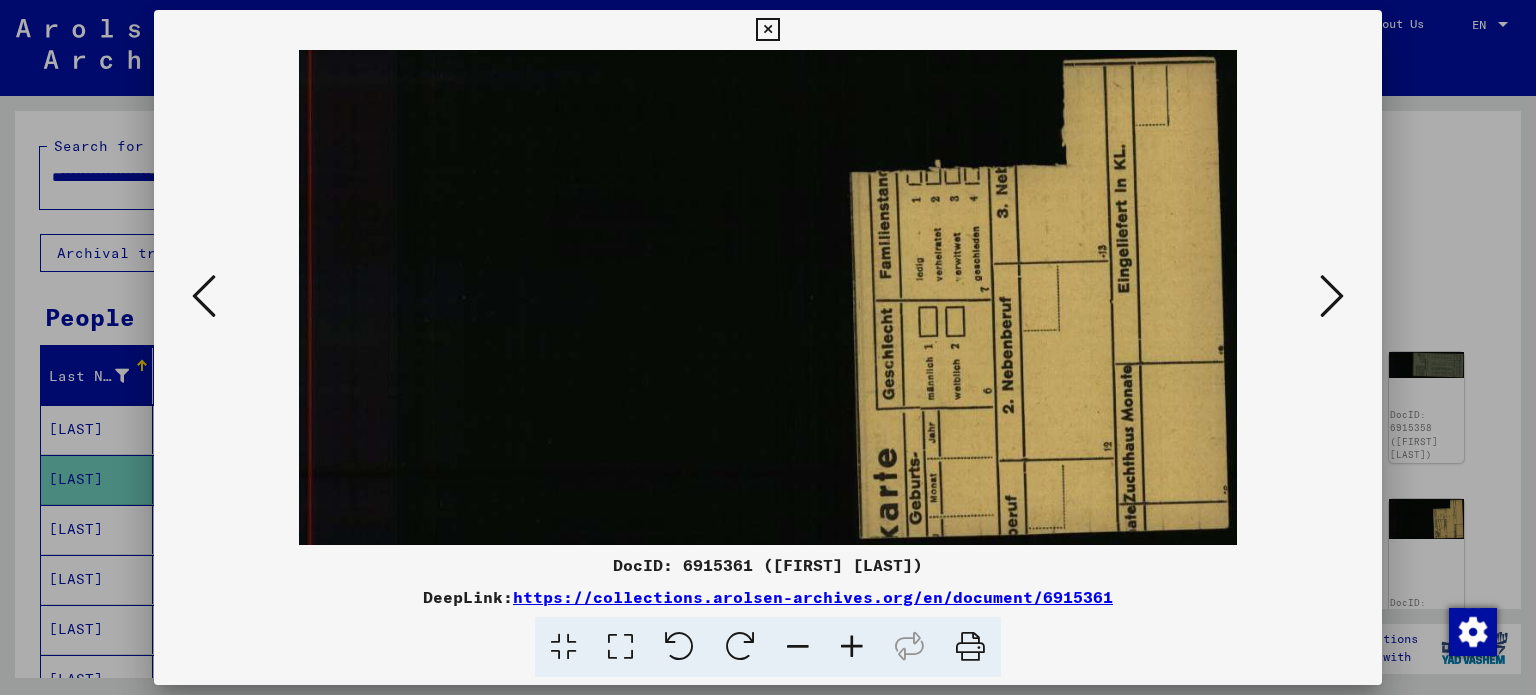 click at bounding box center [1332, 296] 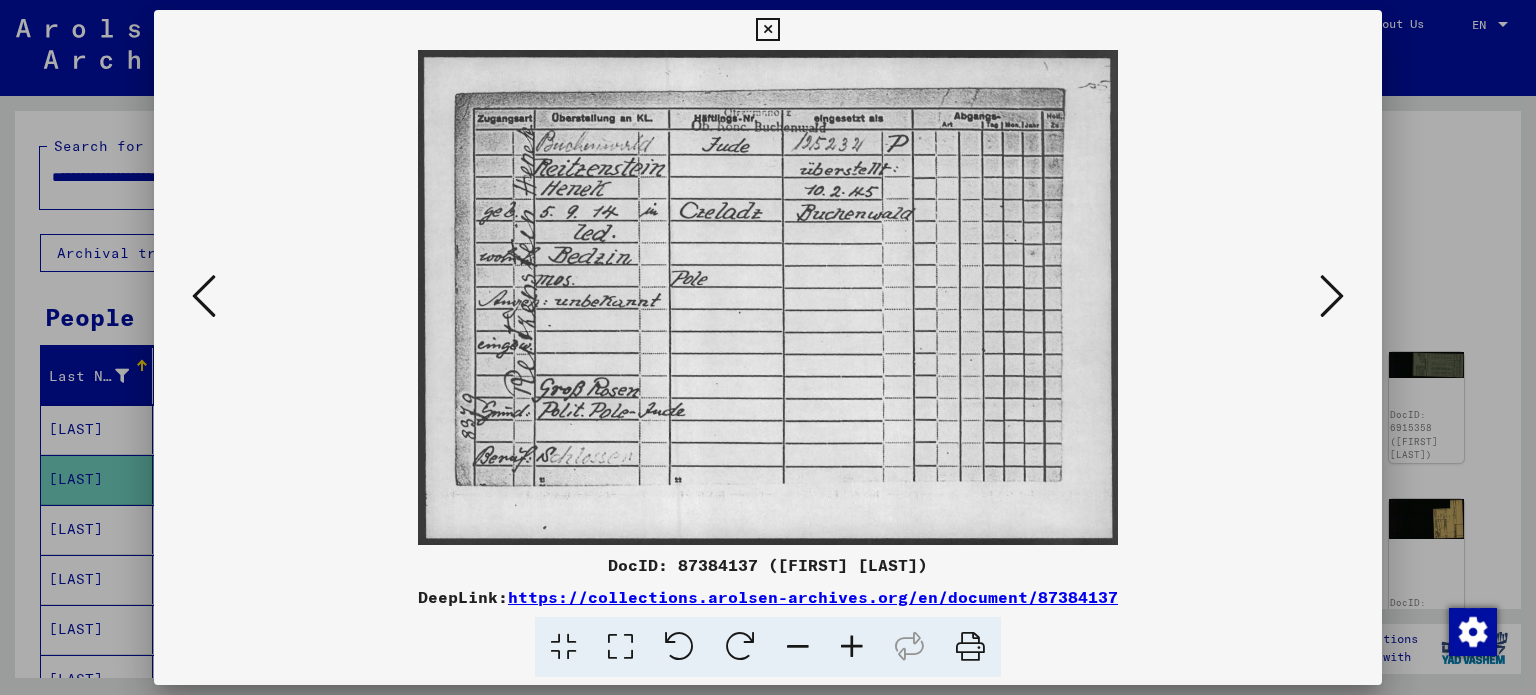 click at bounding box center (768, 297) 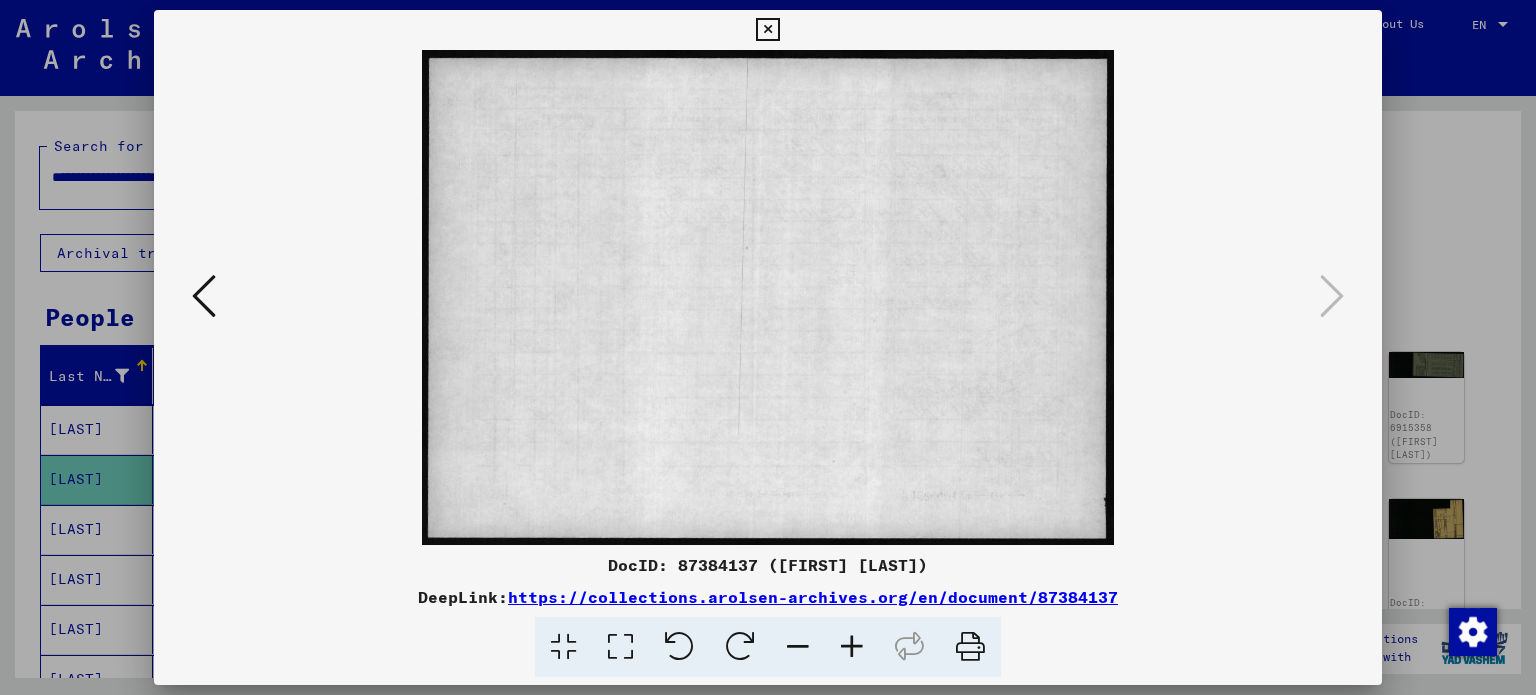 click at bounding box center [768, 347] 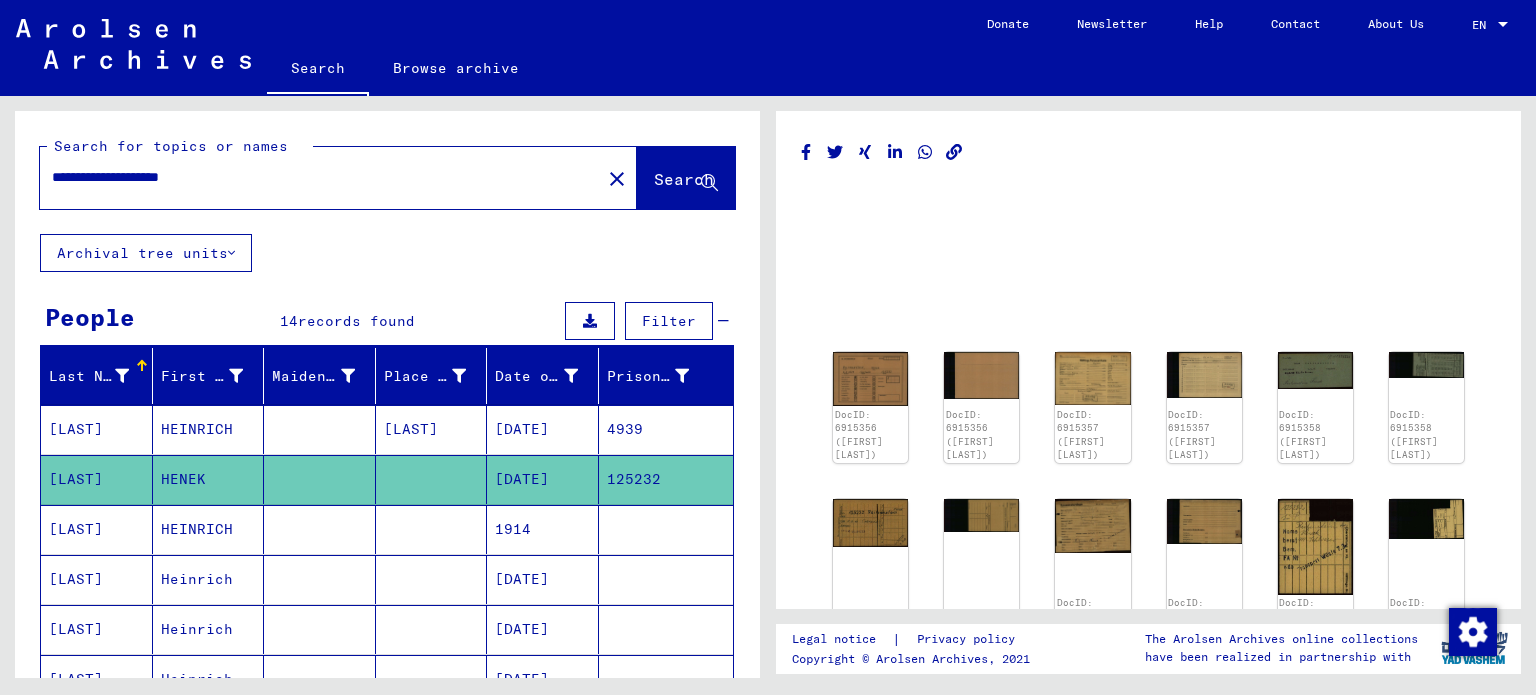 click at bounding box center [432, 579] 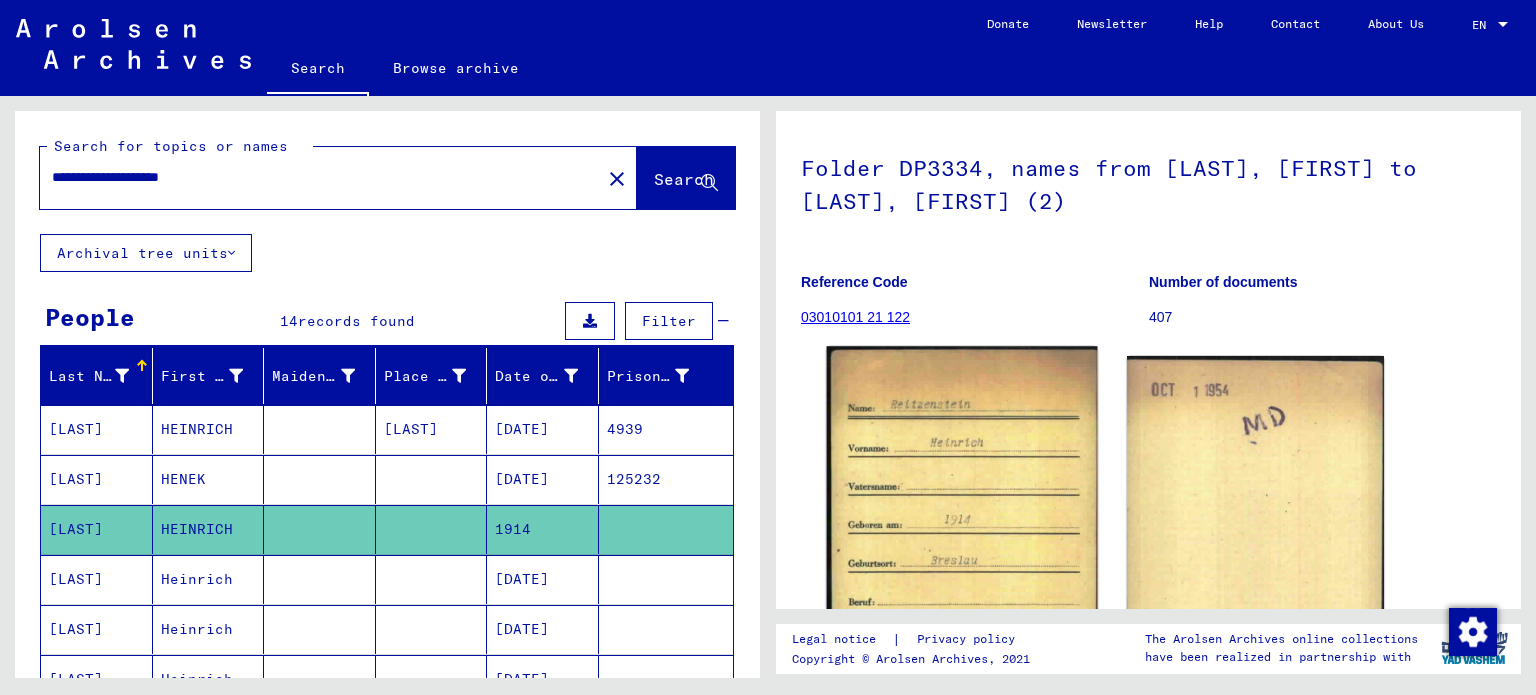 scroll, scrollTop: 200, scrollLeft: 0, axis: vertical 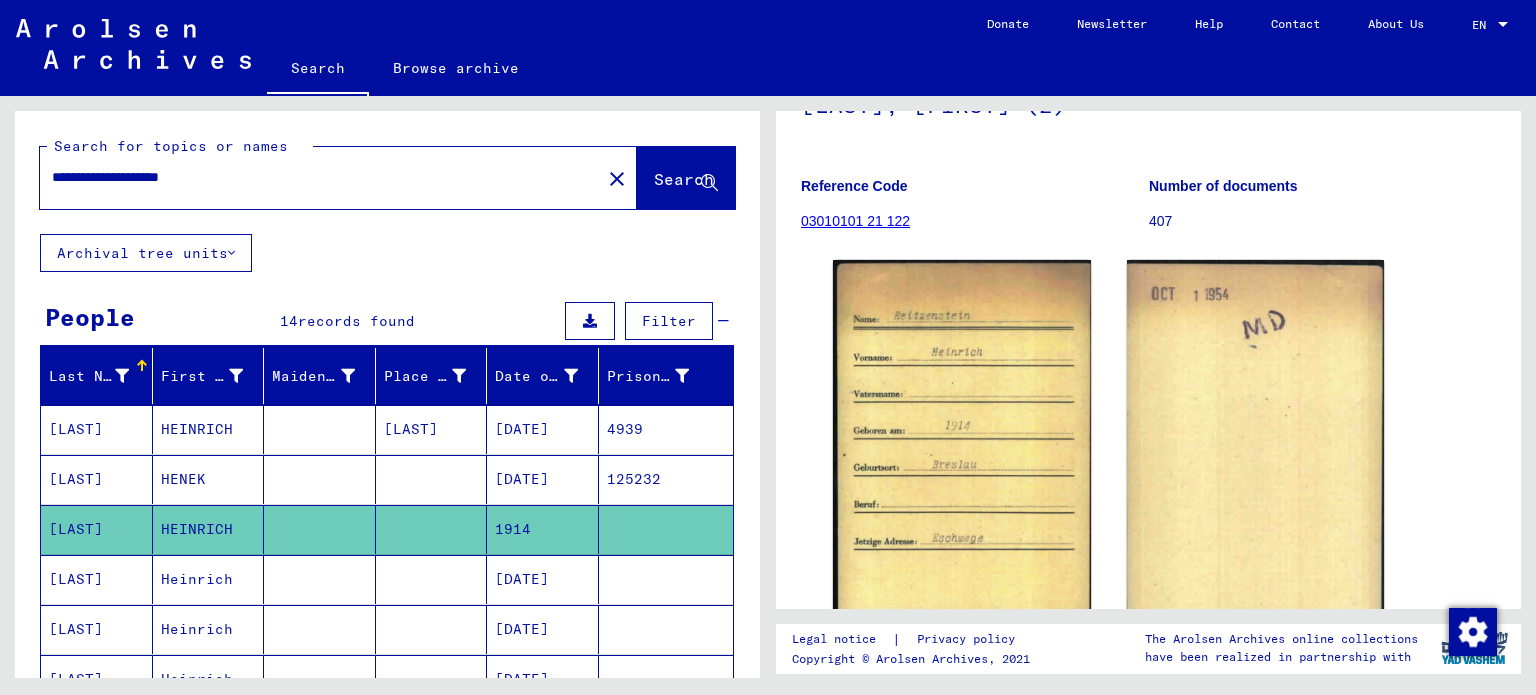 click on "[DATE]" at bounding box center [543, 629] 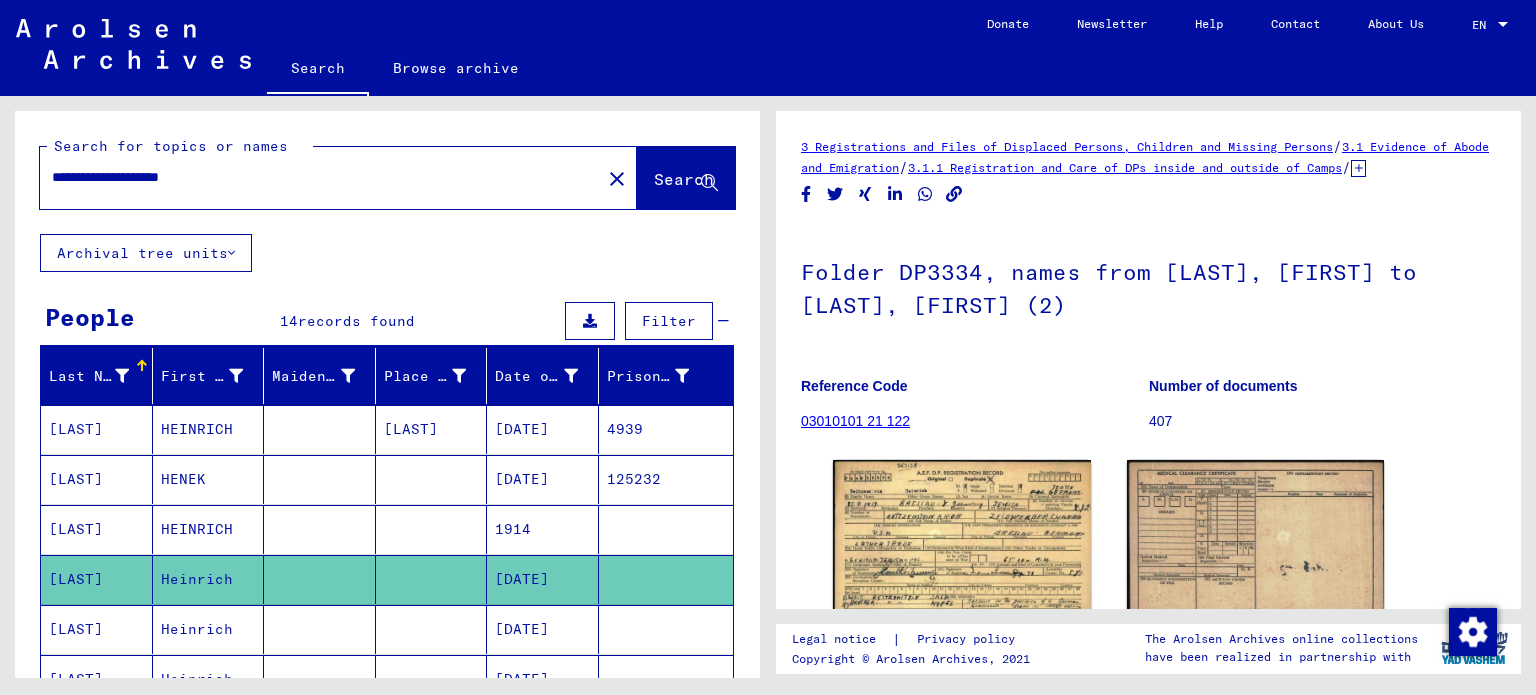 scroll, scrollTop: 0, scrollLeft: 0, axis: both 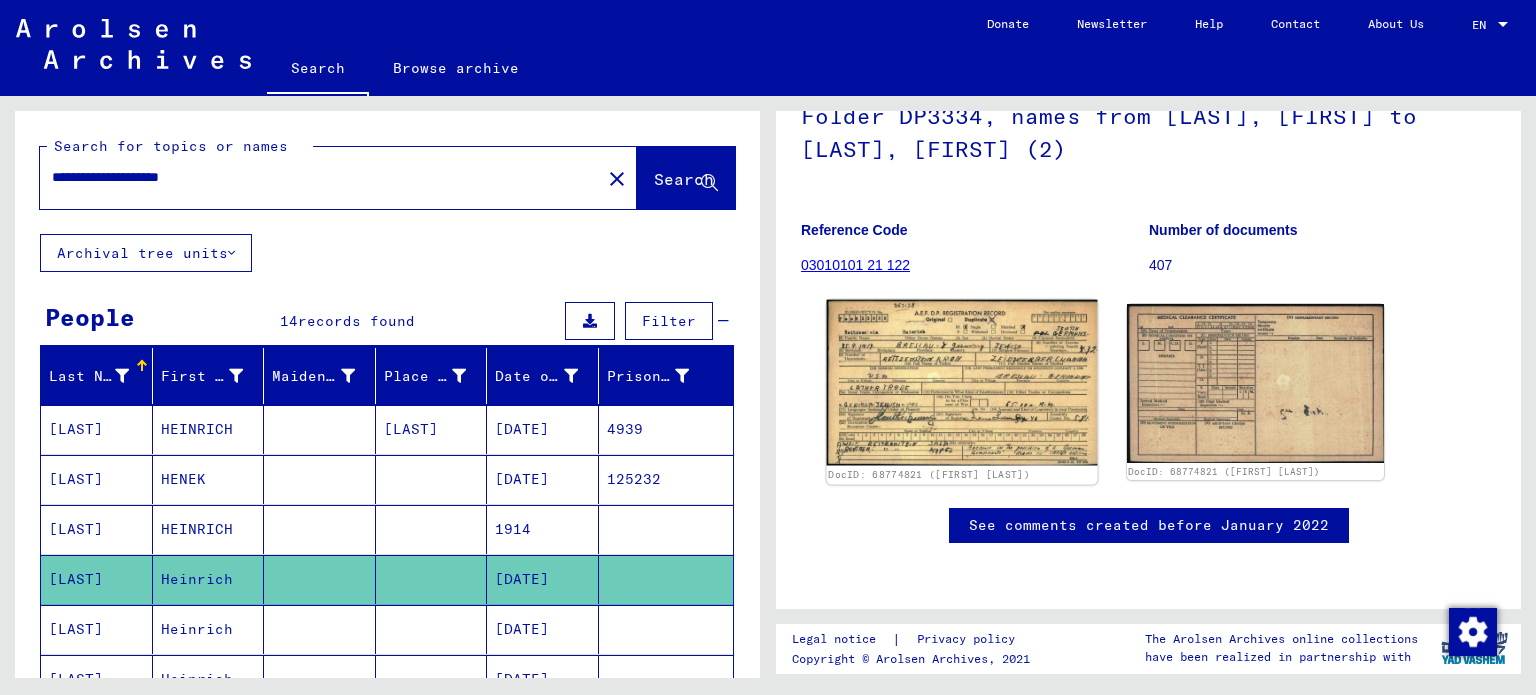 click 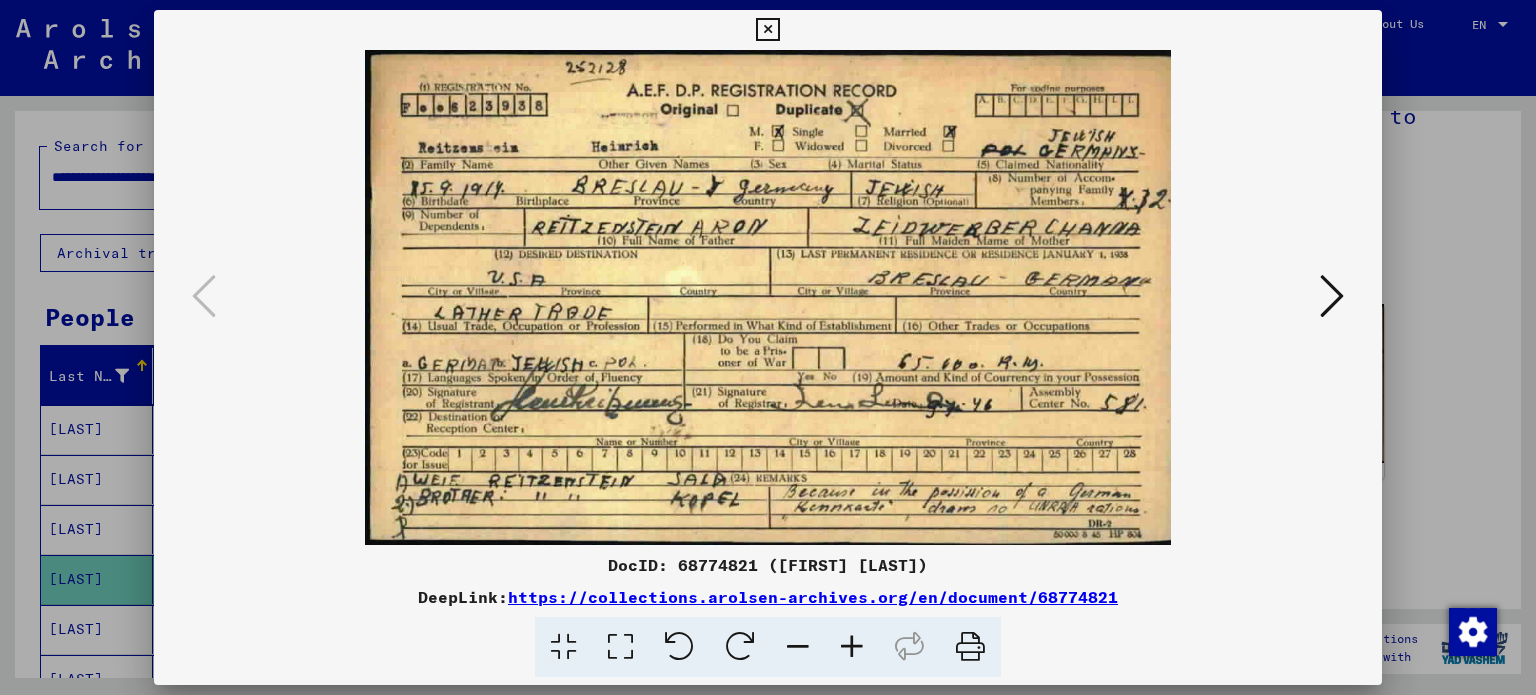 click at bounding box center (1332, 296) 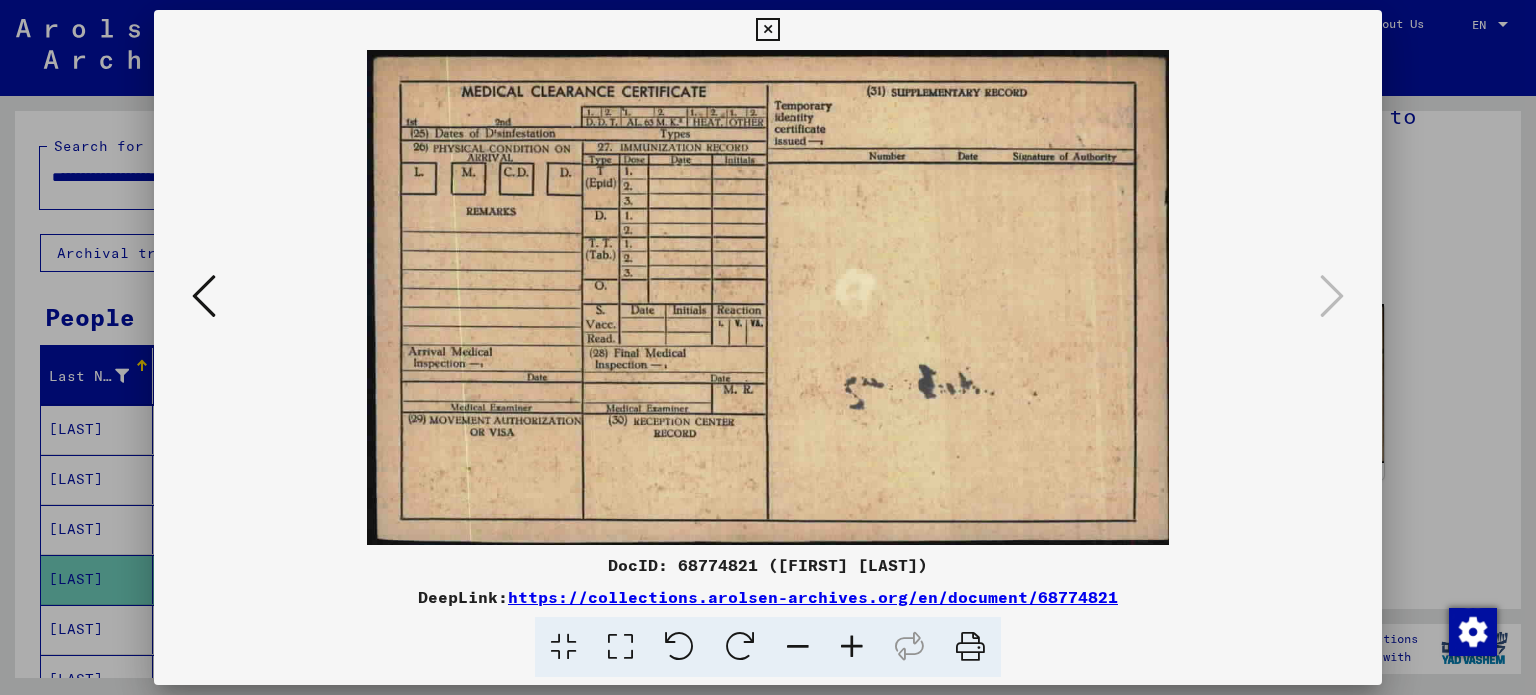 click at bounding box center [768, 347] 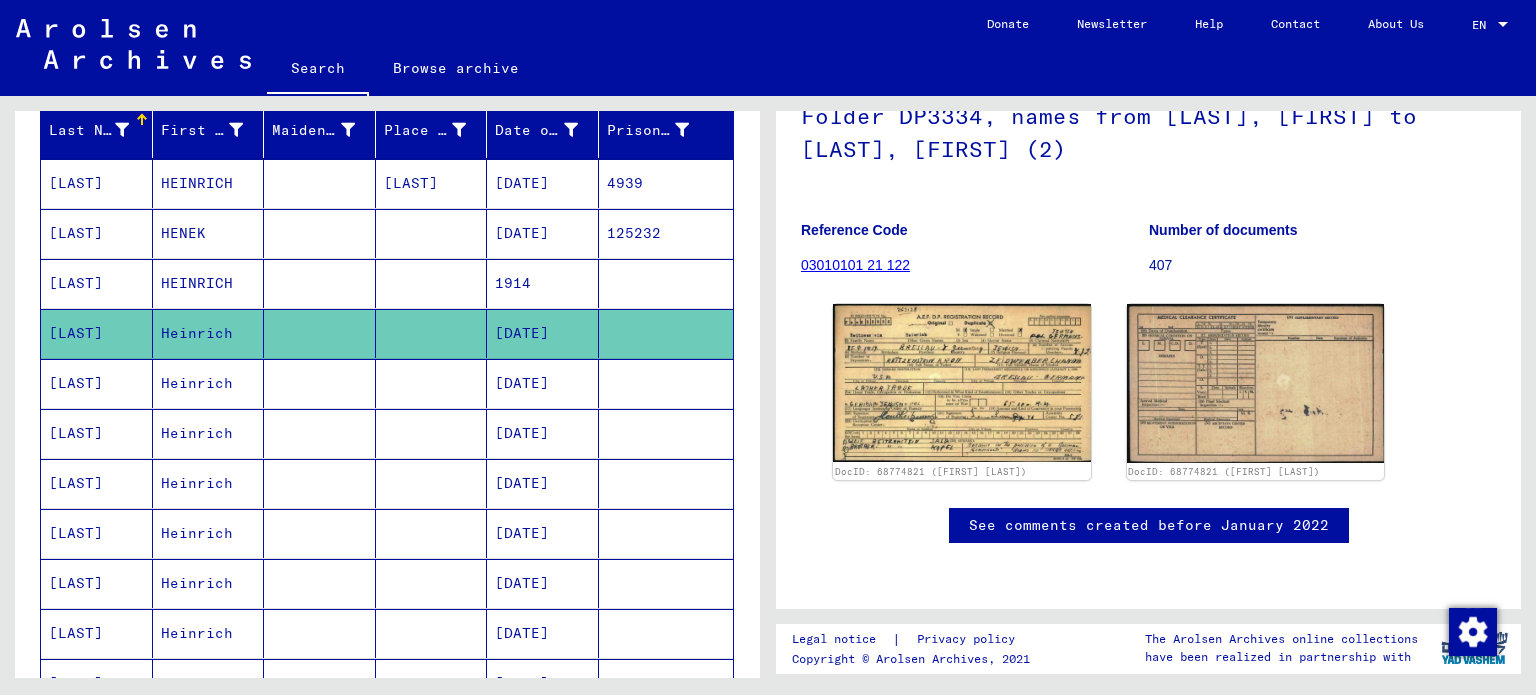 scroll, scrollTop: 300, scrollLeft: 0, axis: vertical 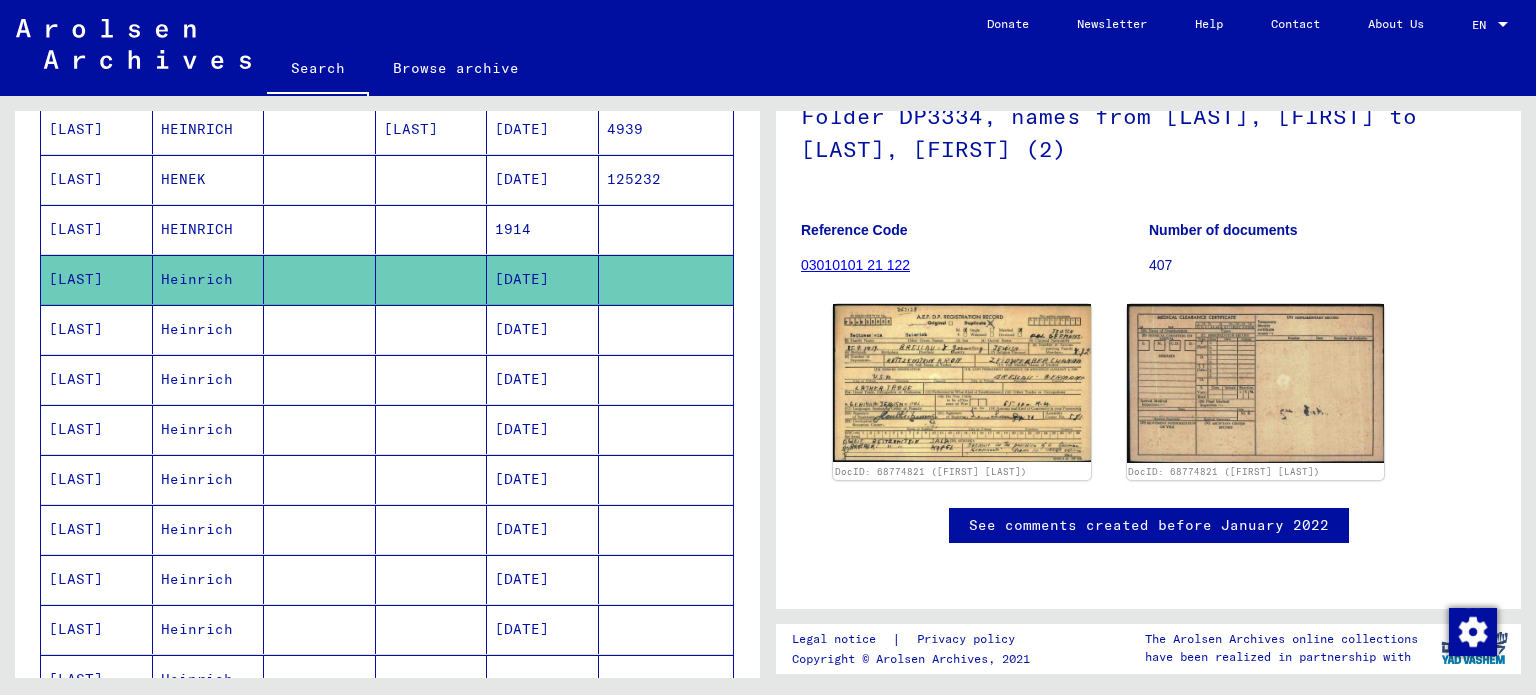 click at bounding box center [432, 379] 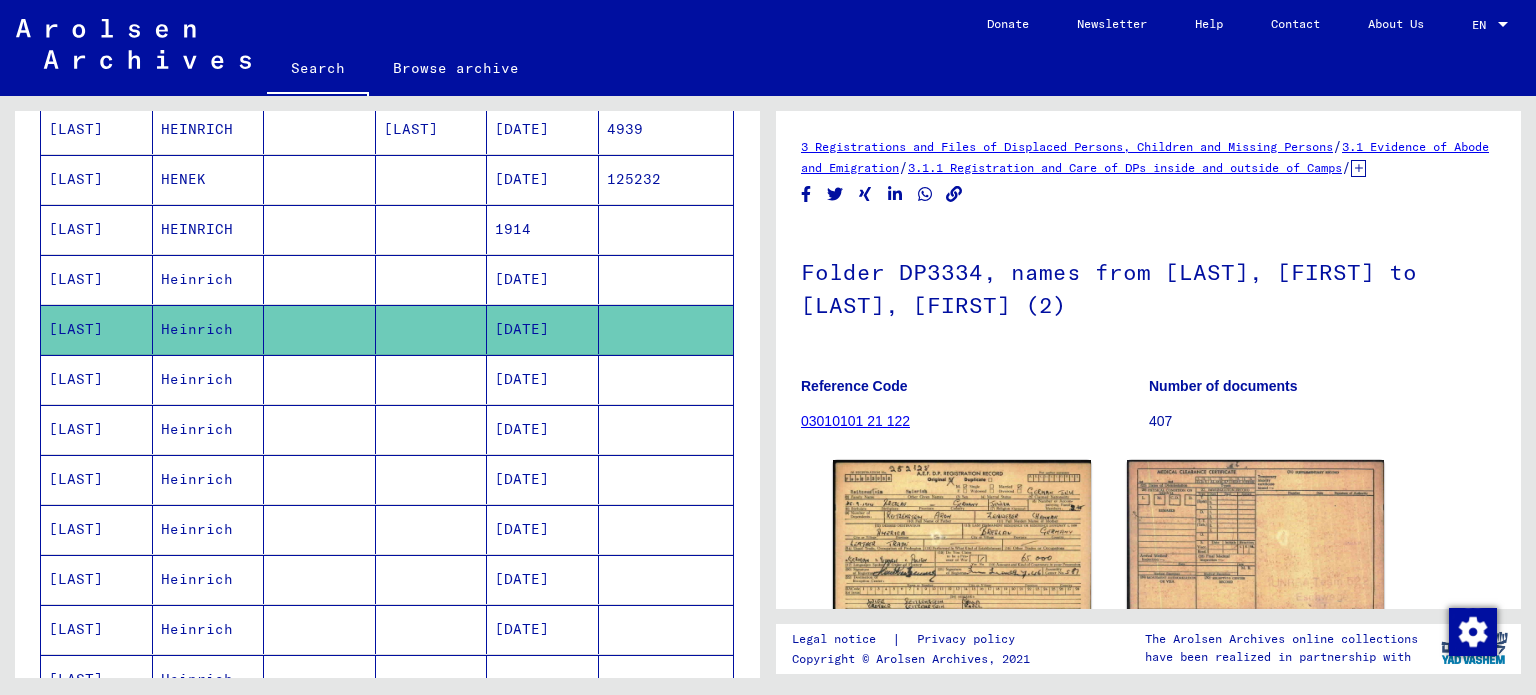 scroll, scrollTop: 0, scrollLeft: 0, axis: both 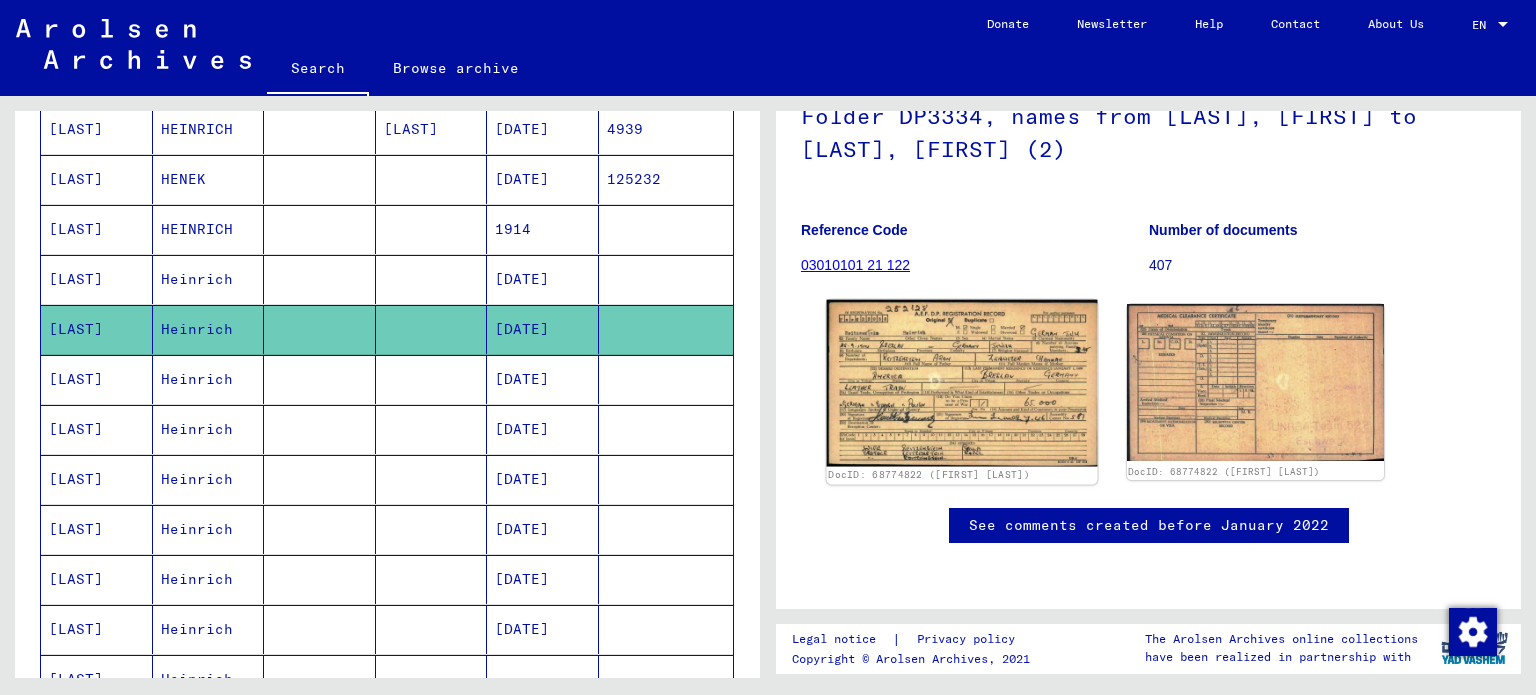 click 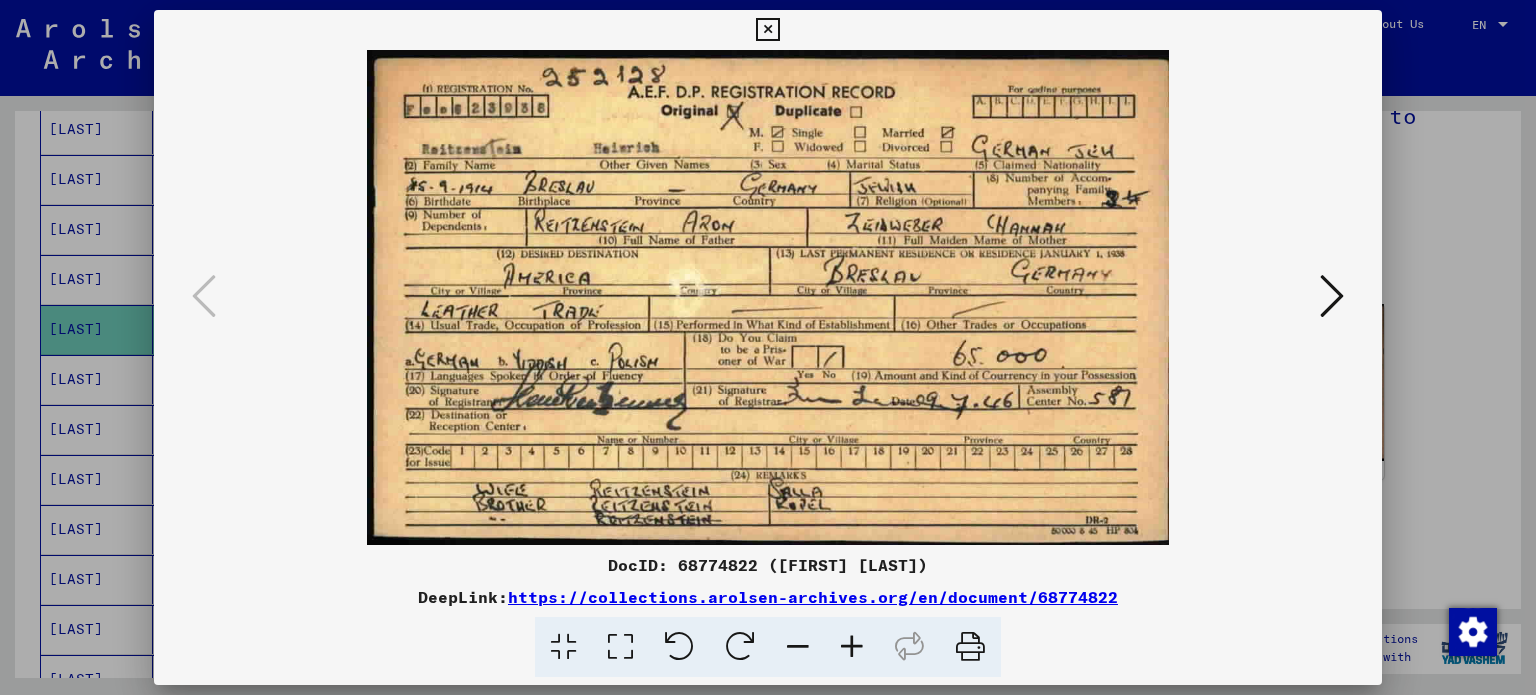 click at bounding box center [1332, 296] 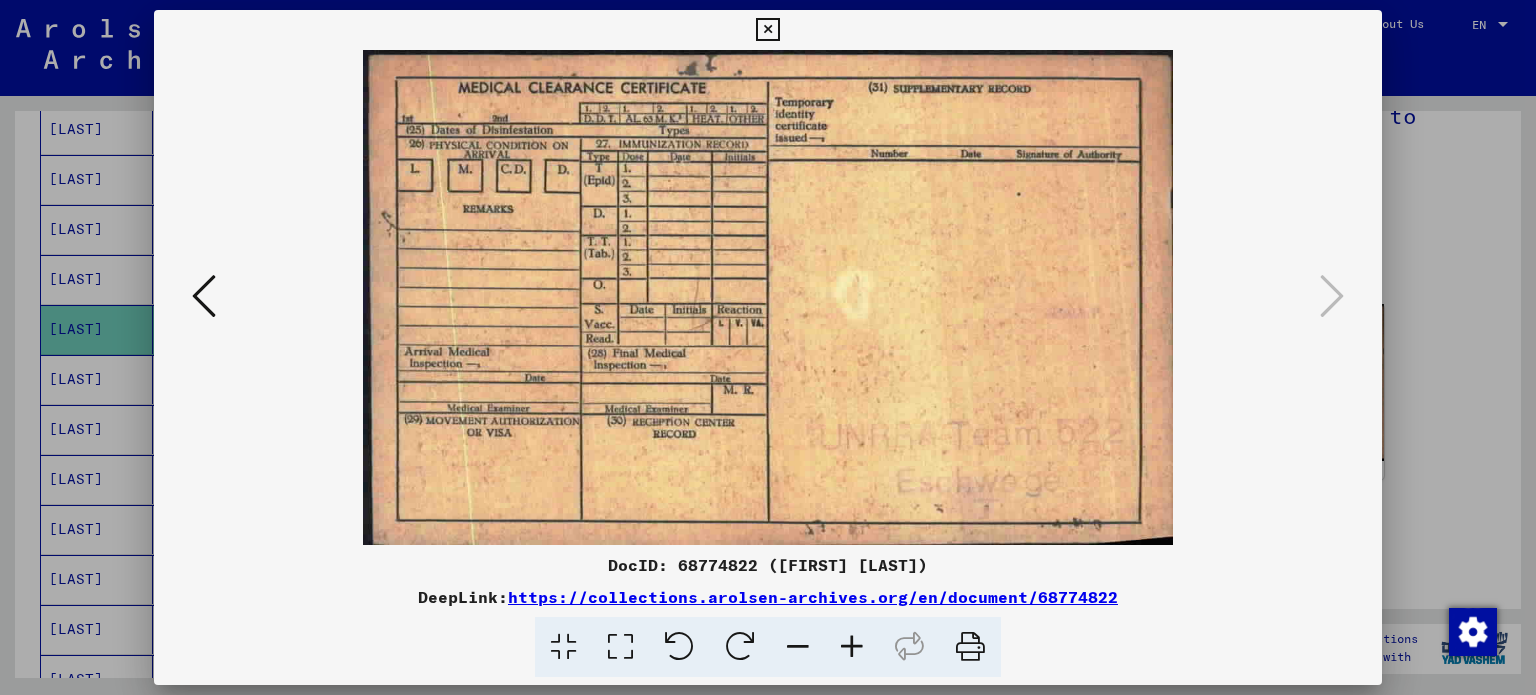 click at bounding box center [768, 347] 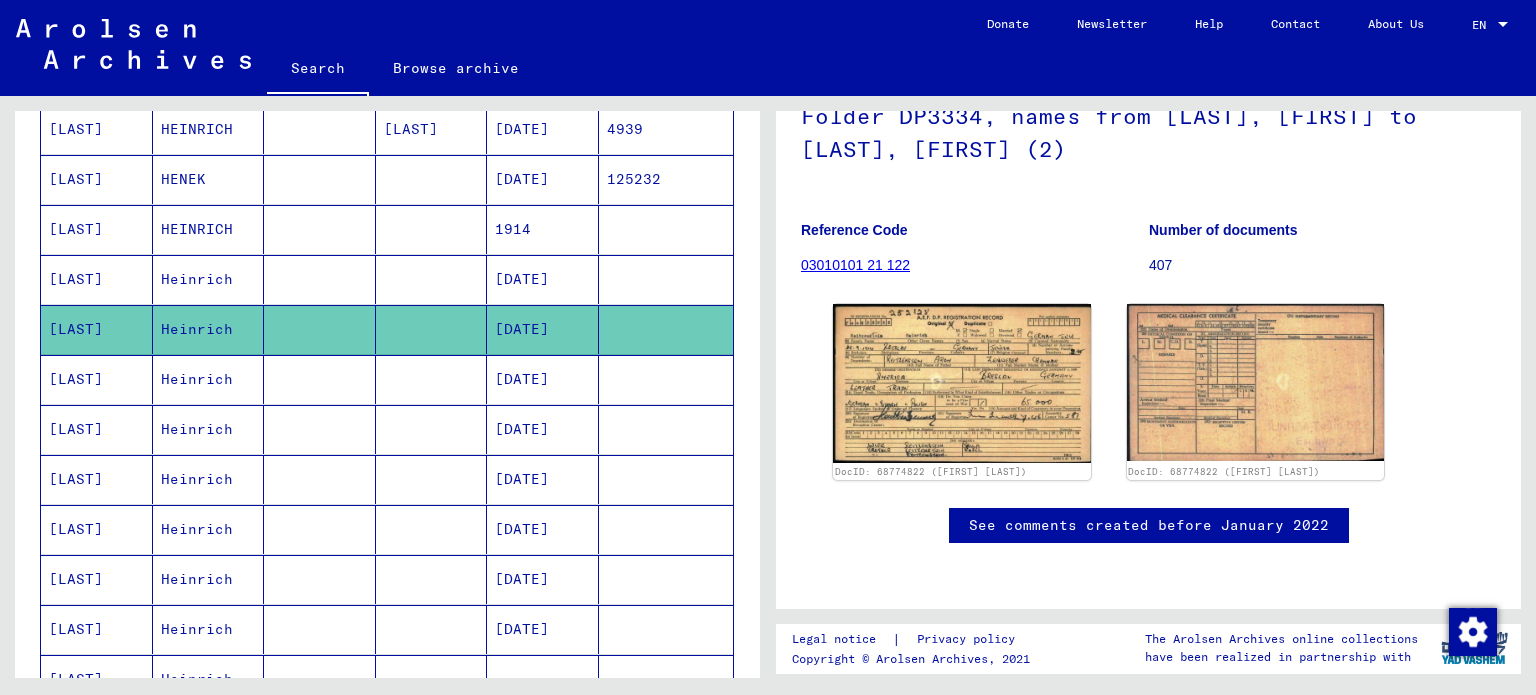 click at bounding box center [432, 429] 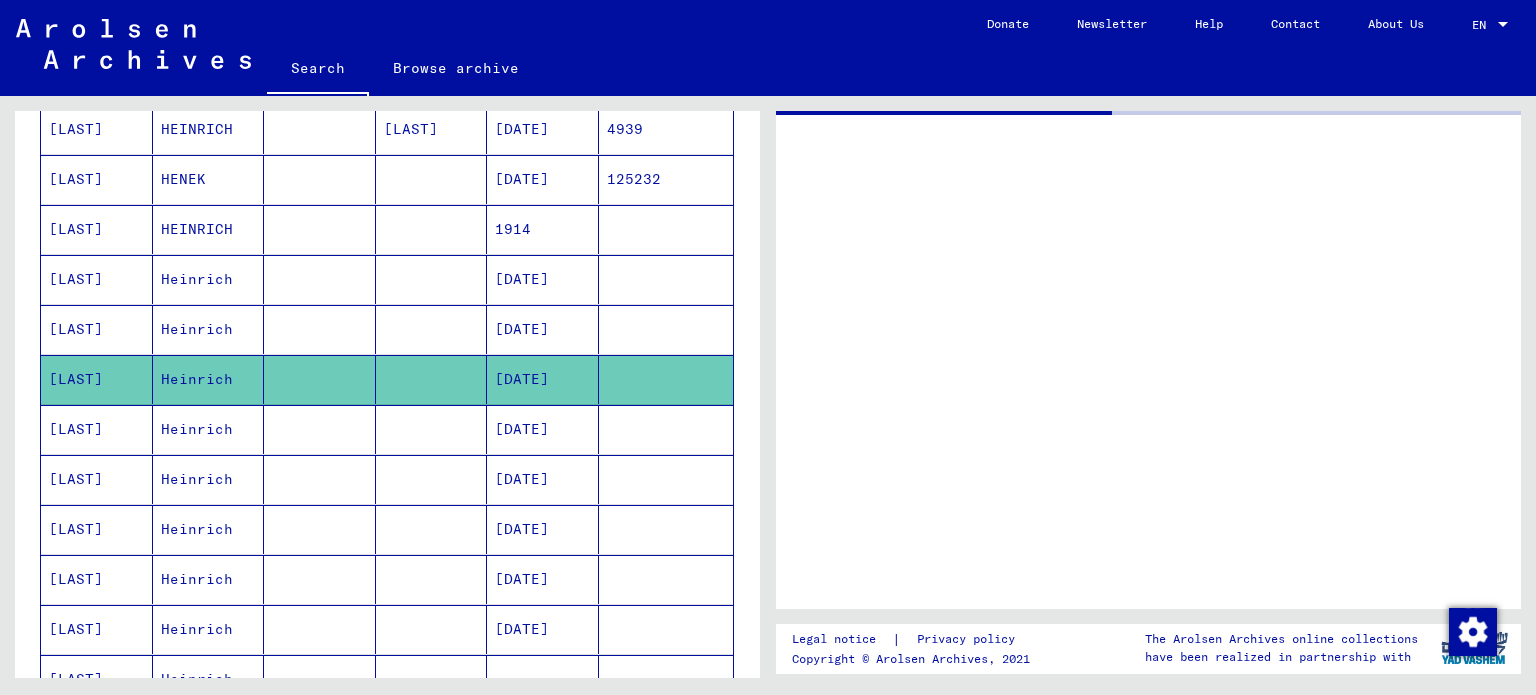 scroll, scrollTop: 0, scrollLeft: 0, axis: both 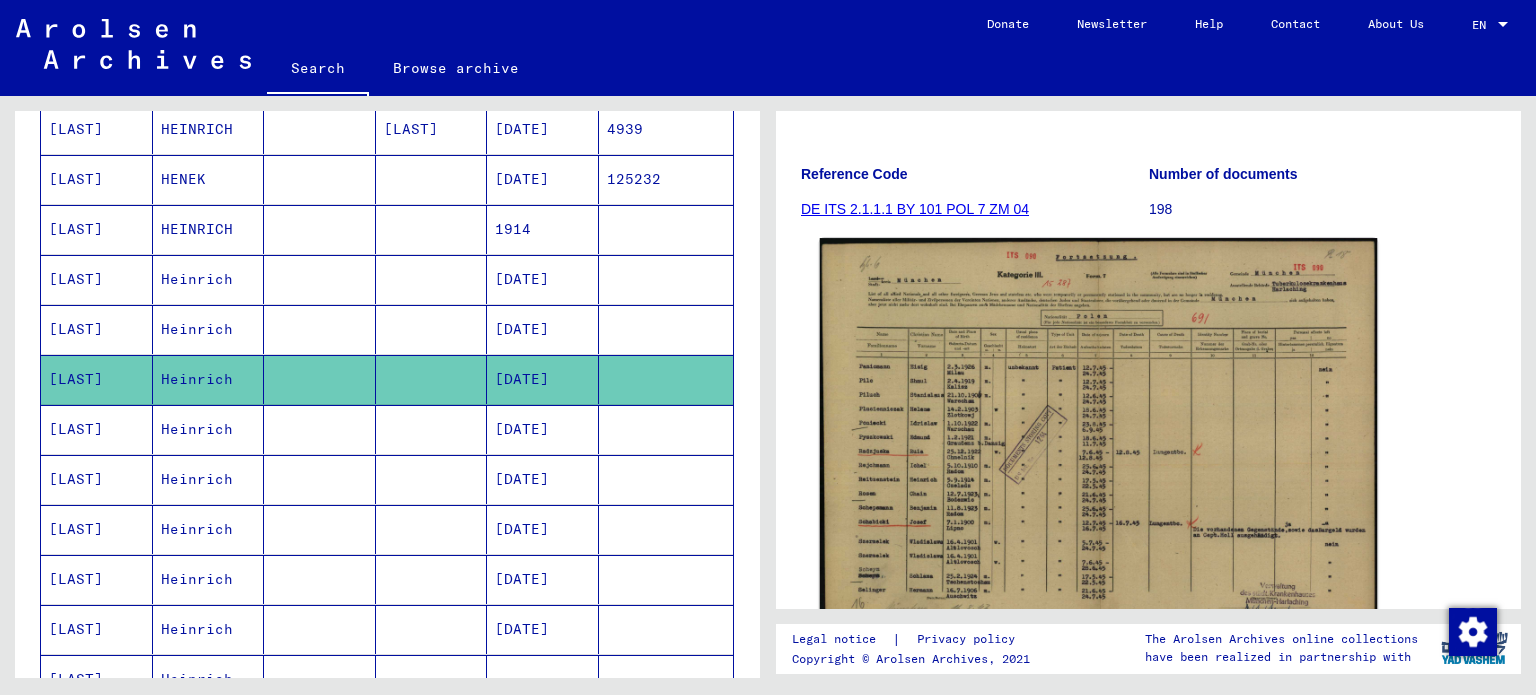 click 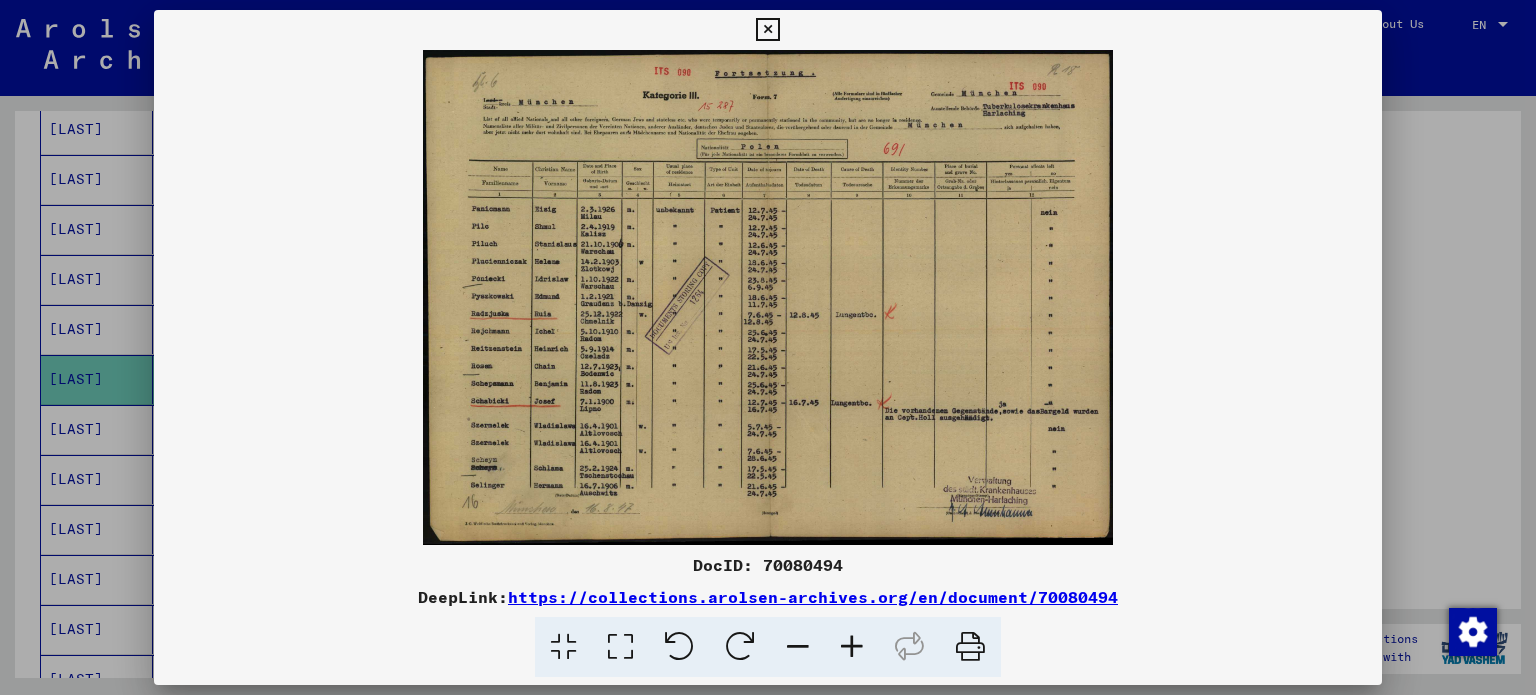 click at bounding box center (852, 647) 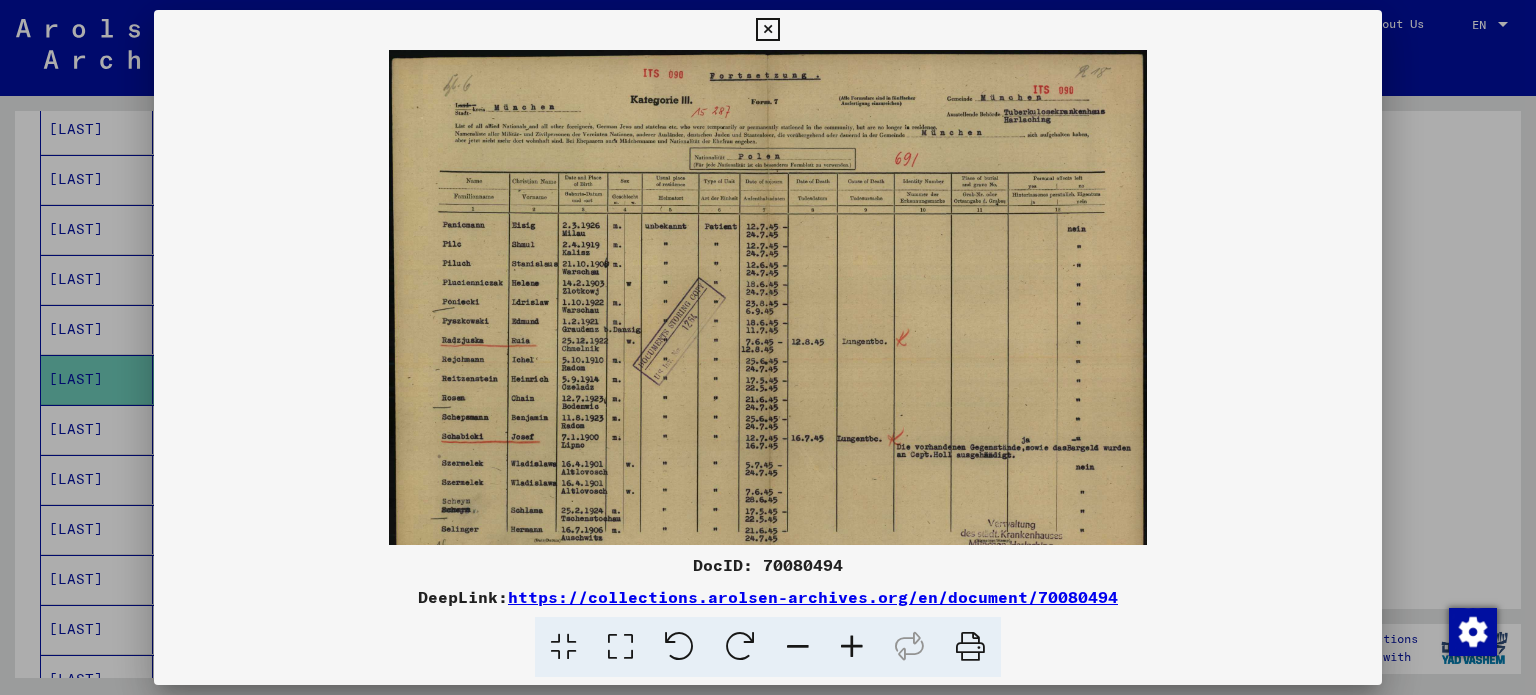 click at bounding box center (852, 647) 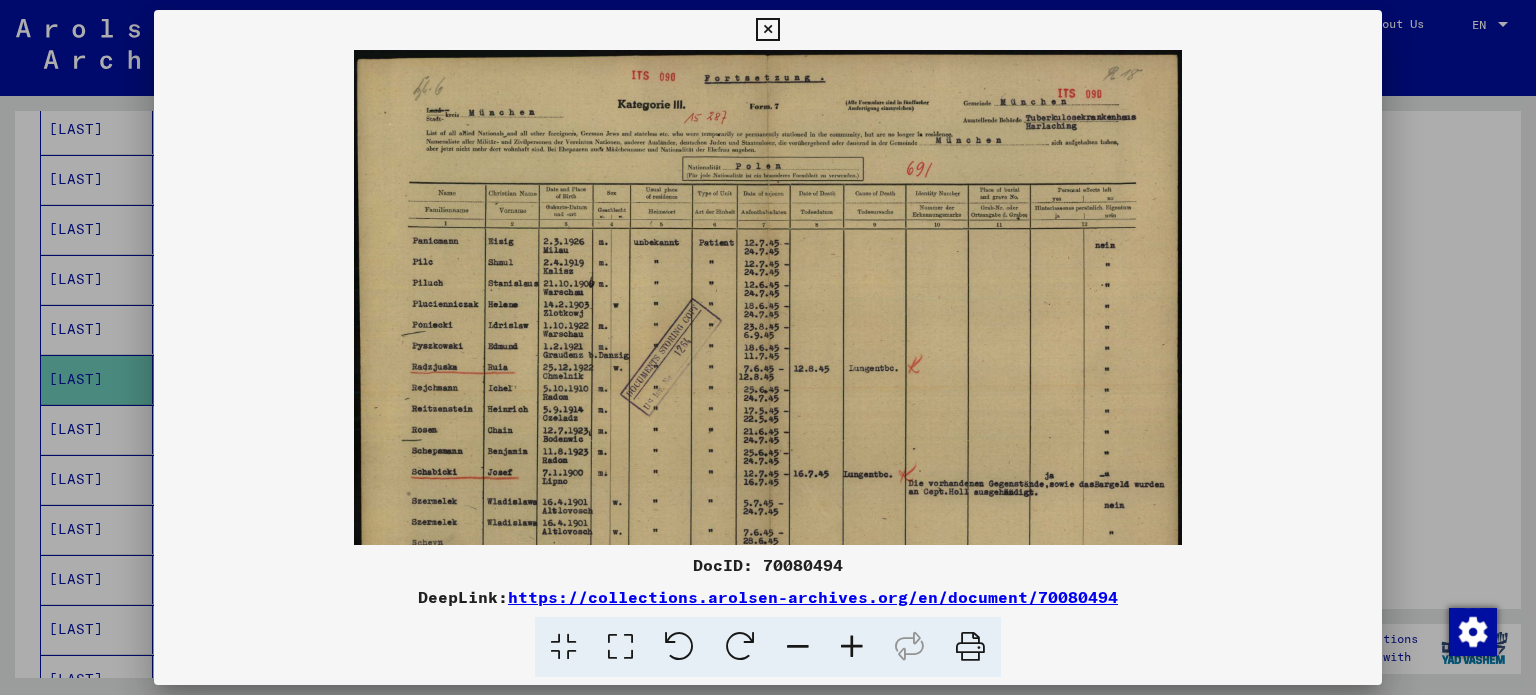 click at bounding box center (852, 647) 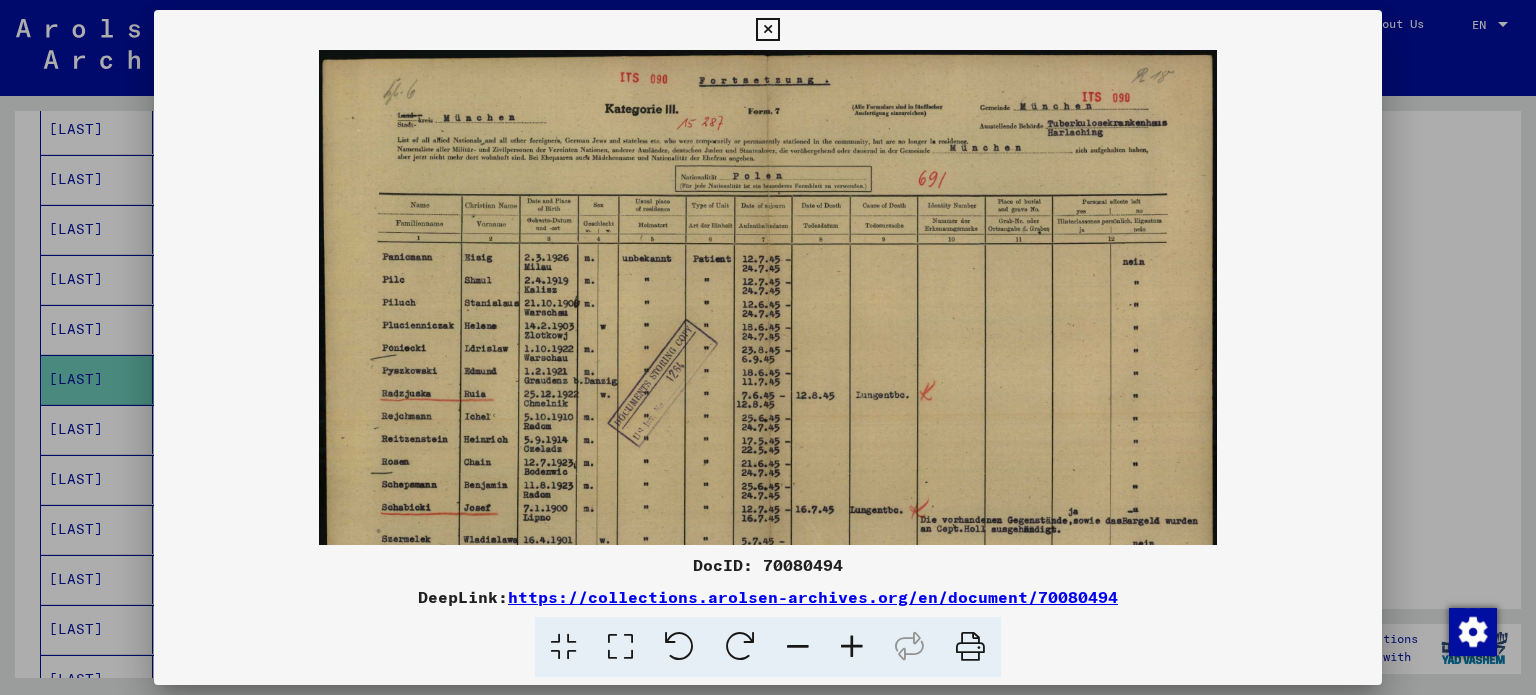 click at bounding box center (852, 647) 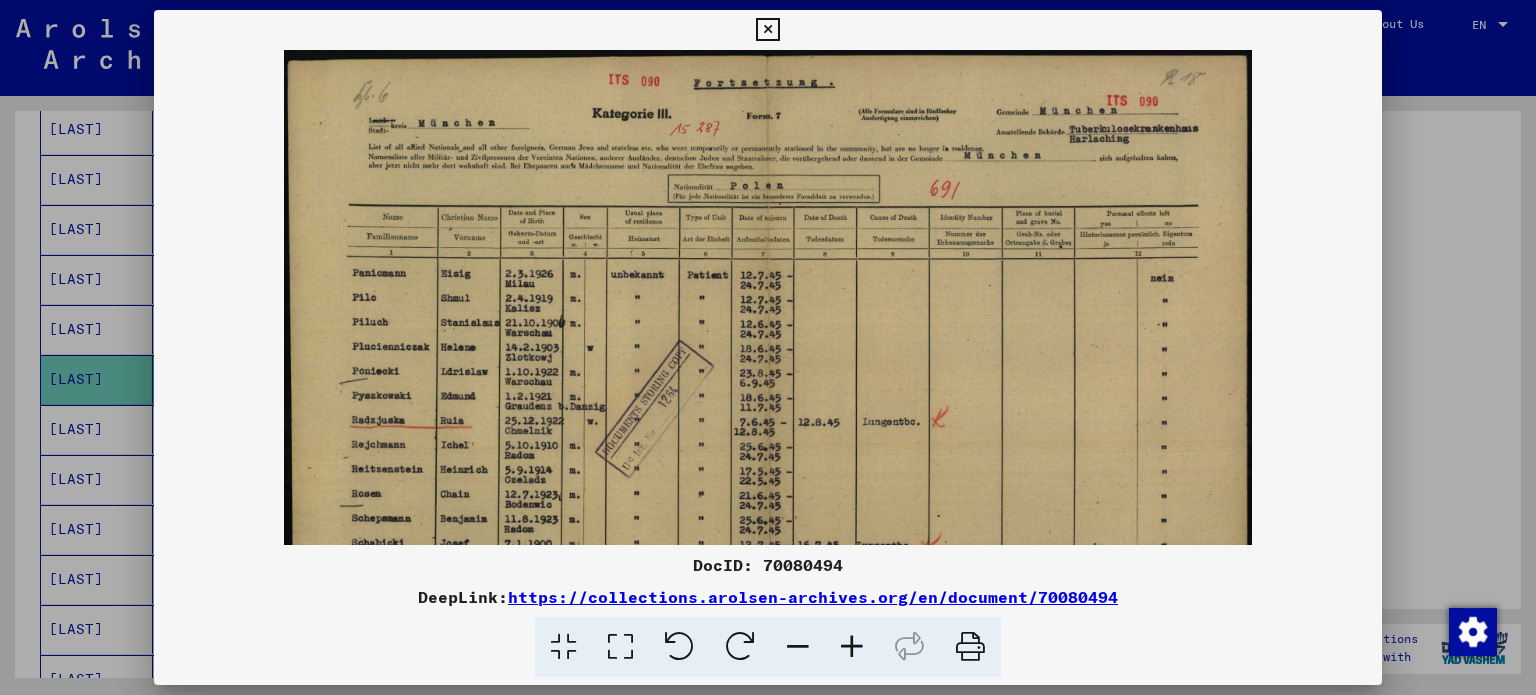 click at bounding box center [852, 647] 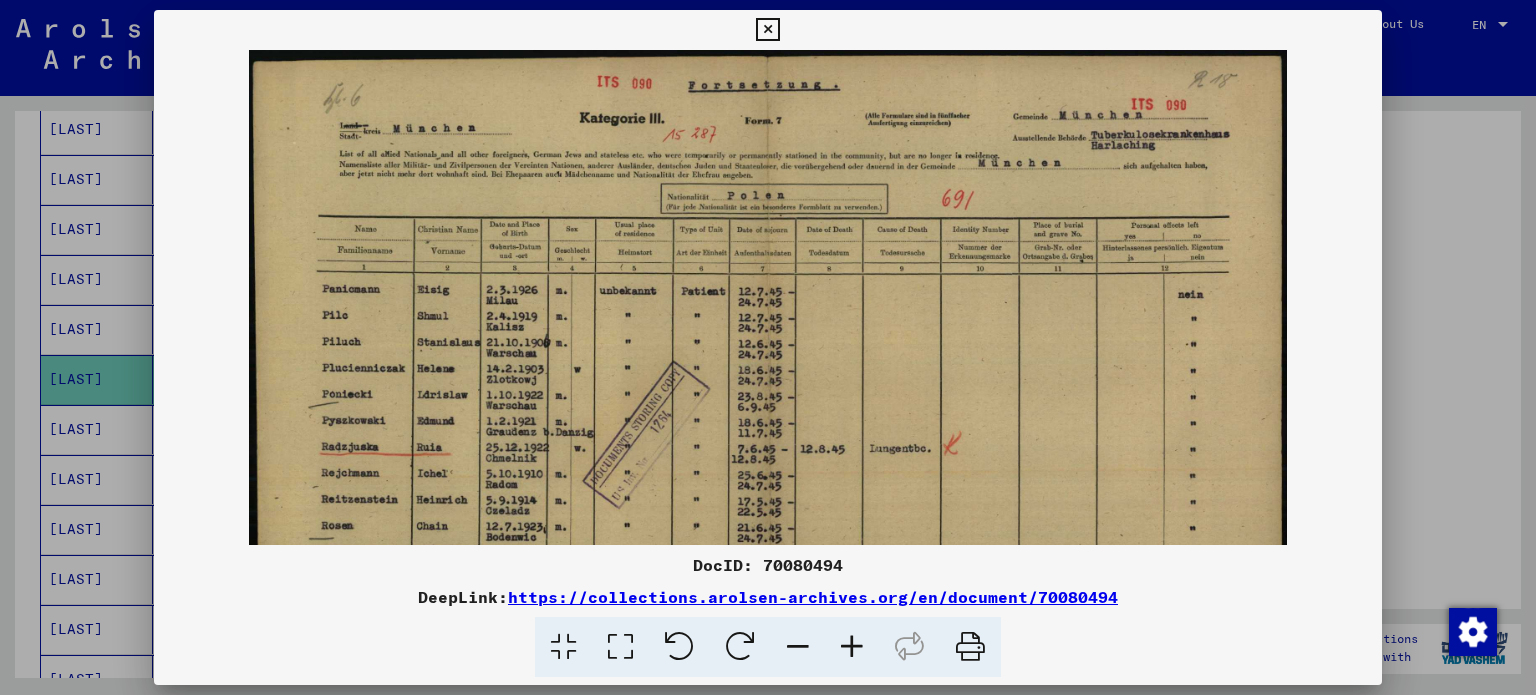 click at bounding box center (768, 347) 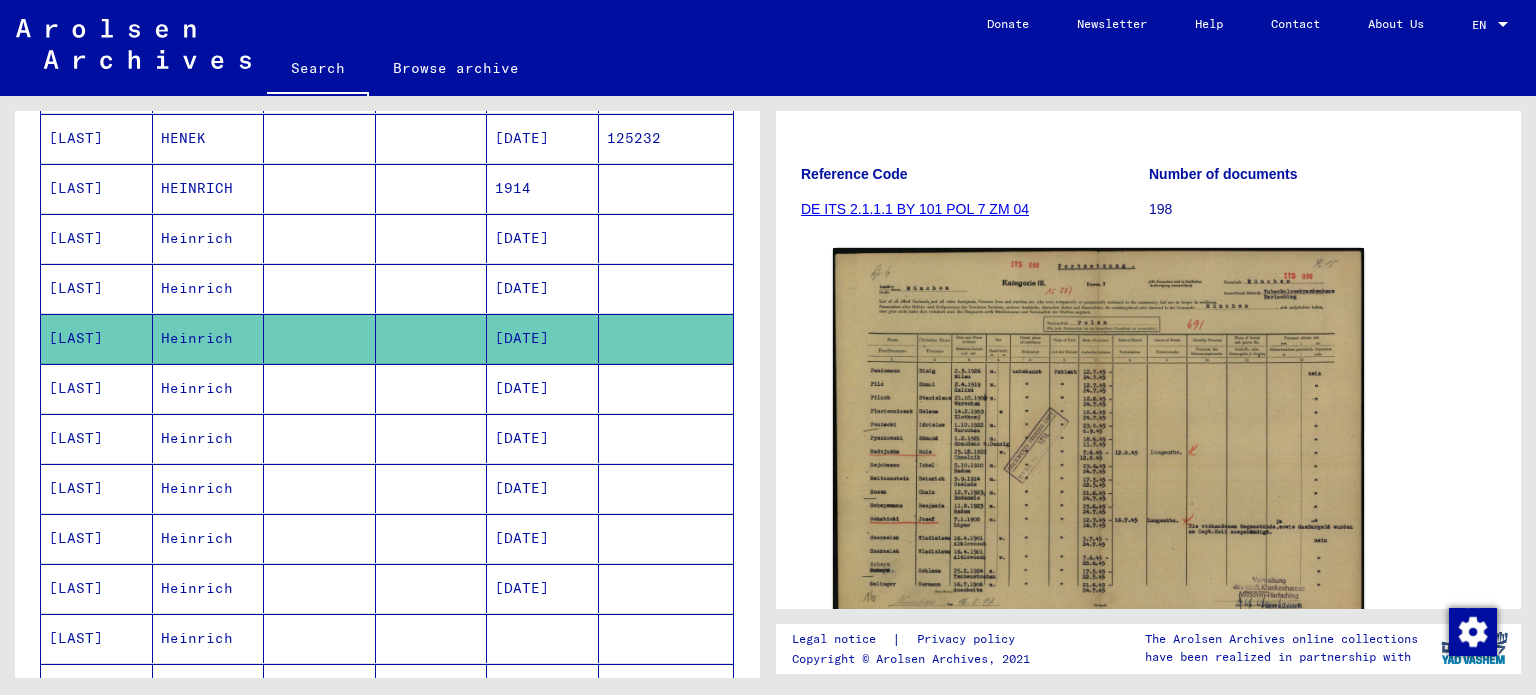scroll, scrollTop: 500, scrollLeft: 0, axis: vertical 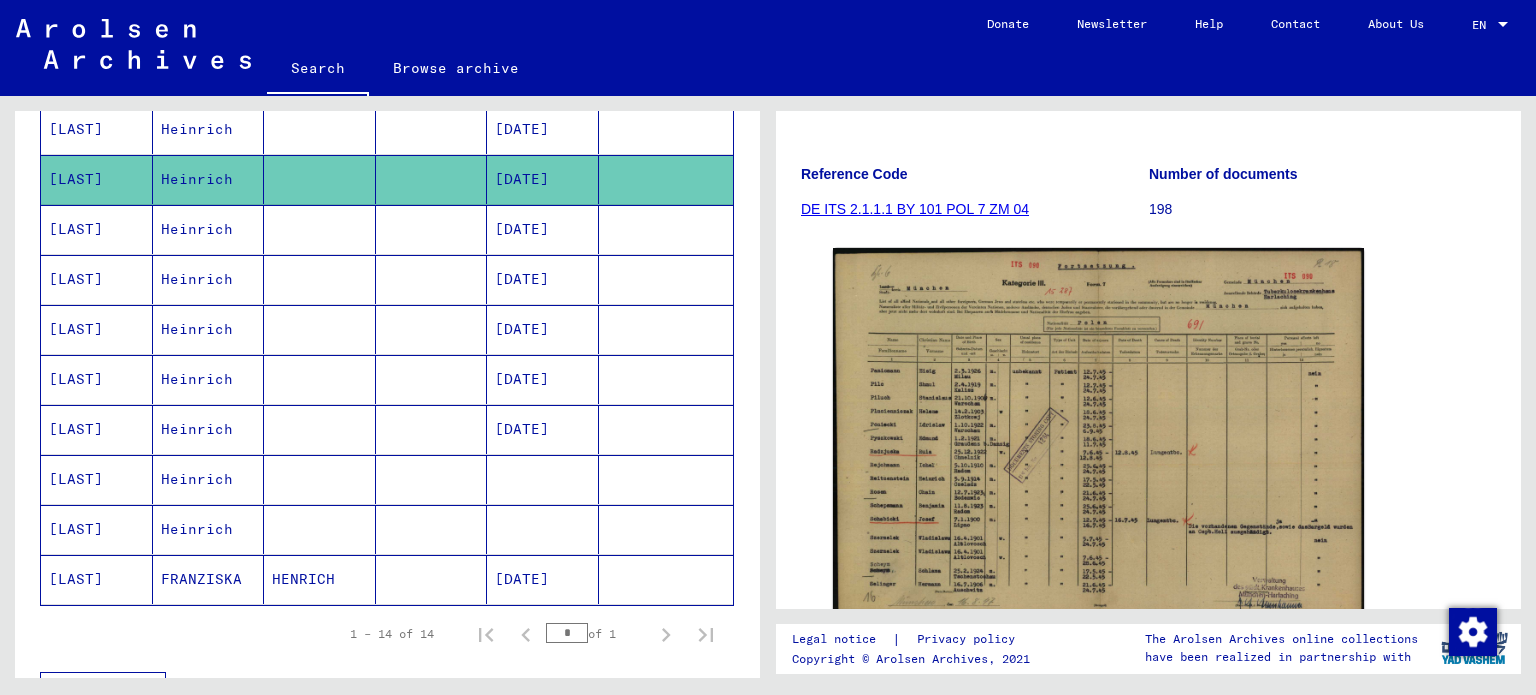 click at bounding box center [320, 279] 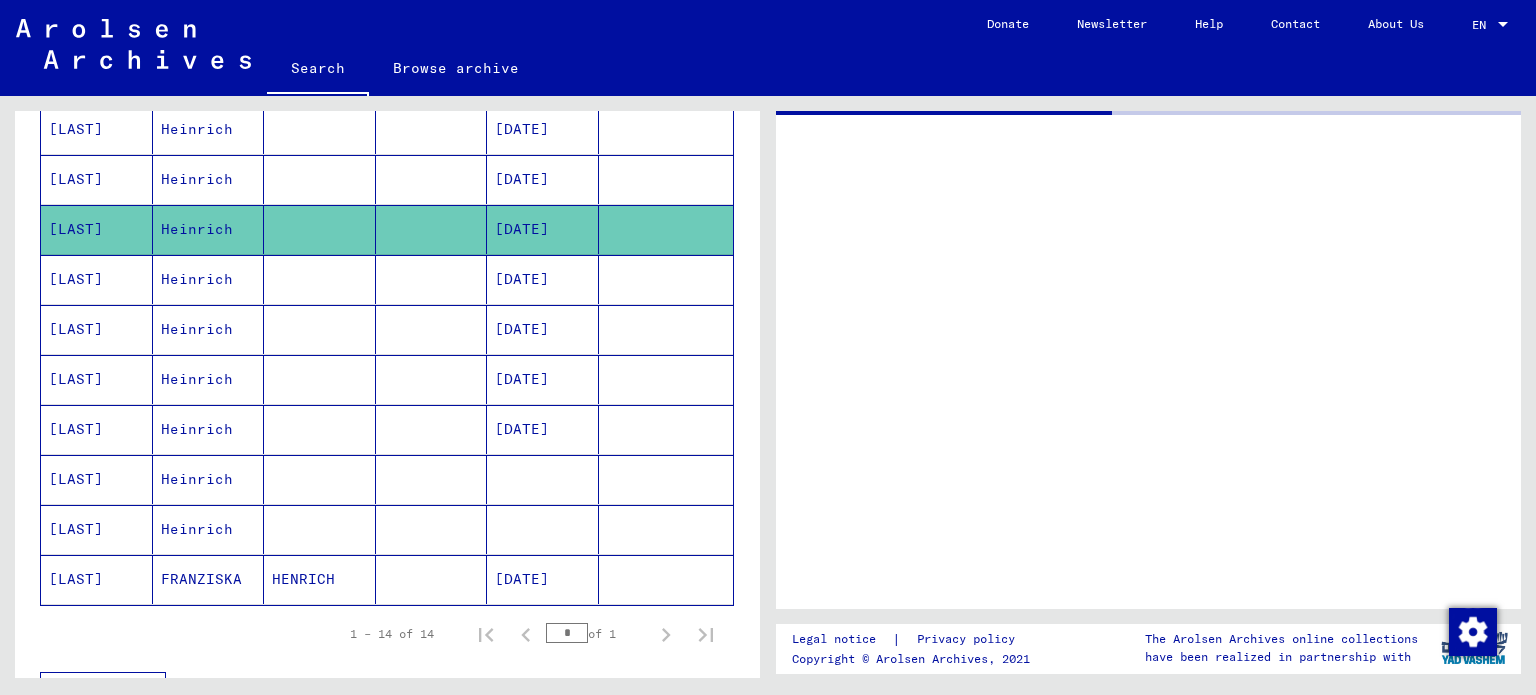 scroll, scrollTop: 0, scrollLeft: 0, axis: both 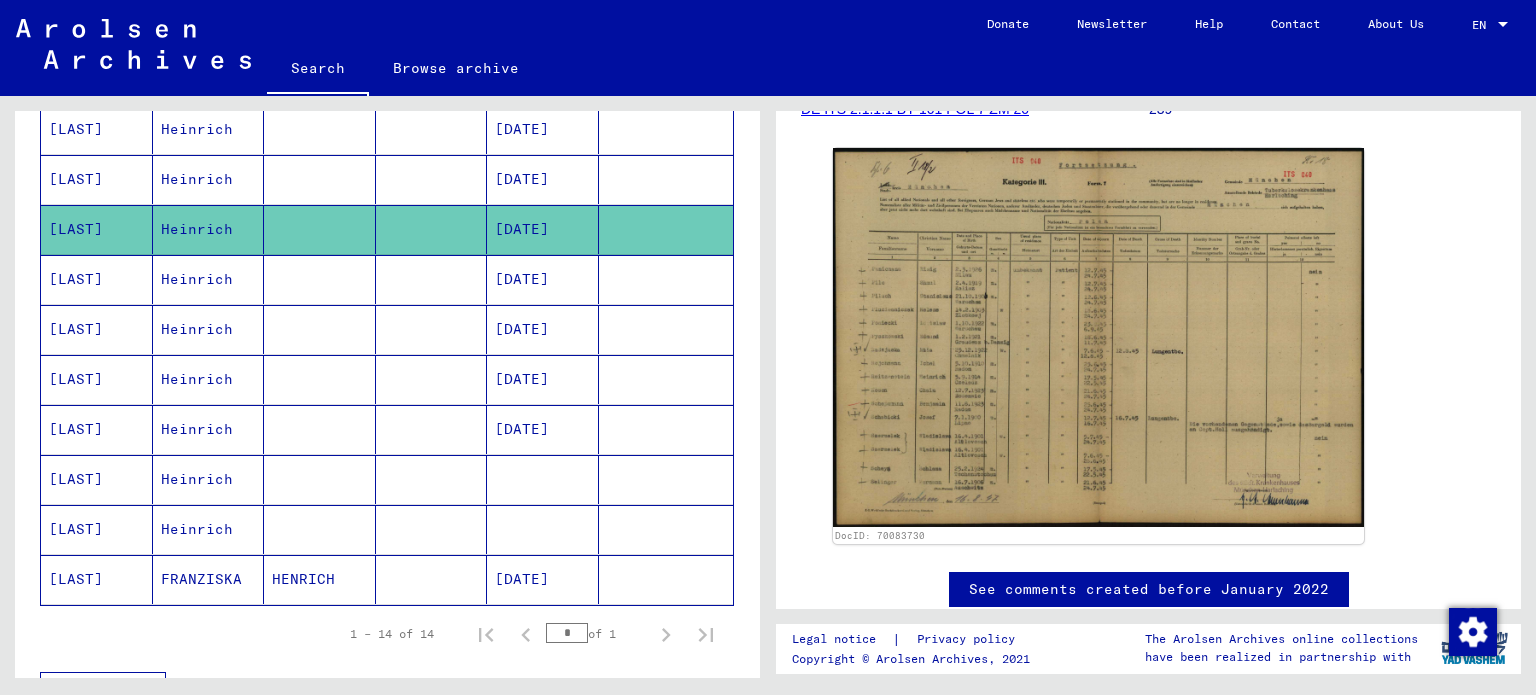 click at bounding box center [320, 329] 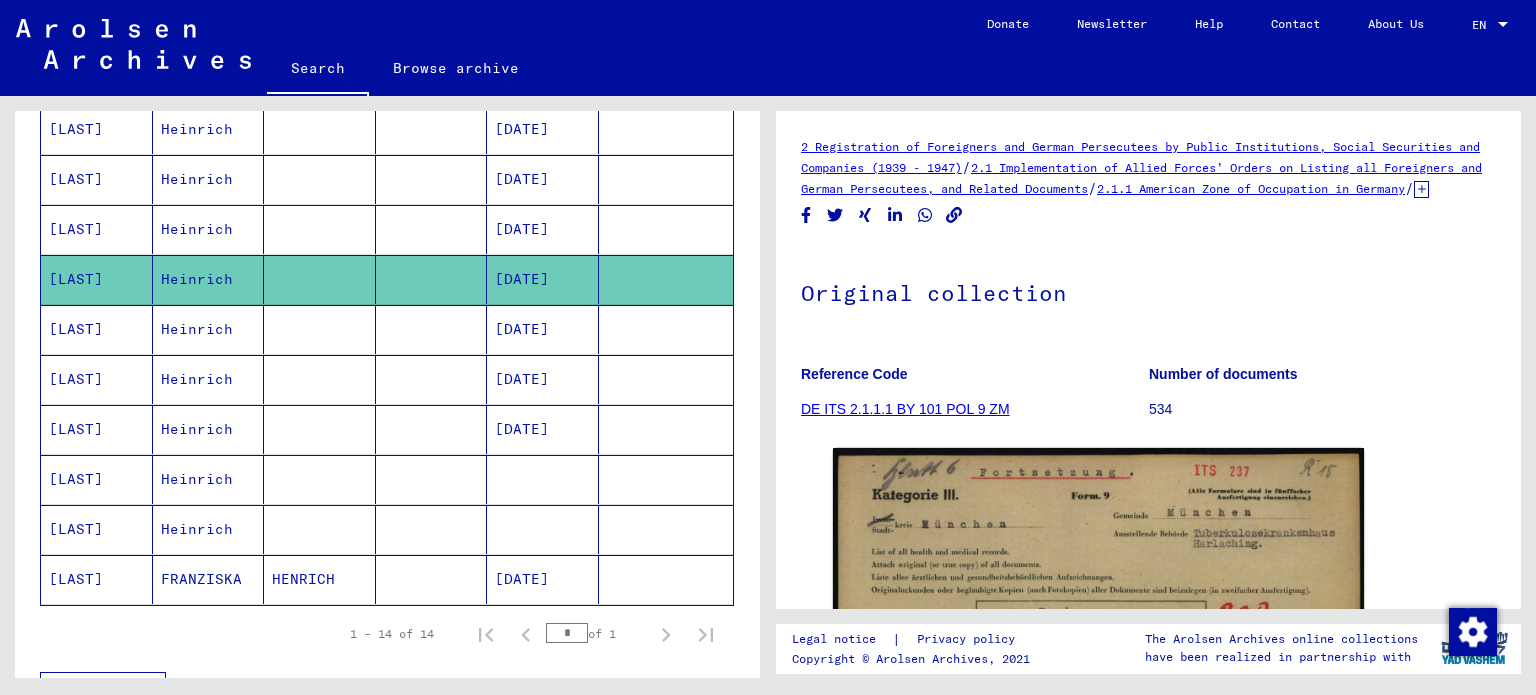 scroll, scrollTop: 0, scrollLeft: 0, axis: both 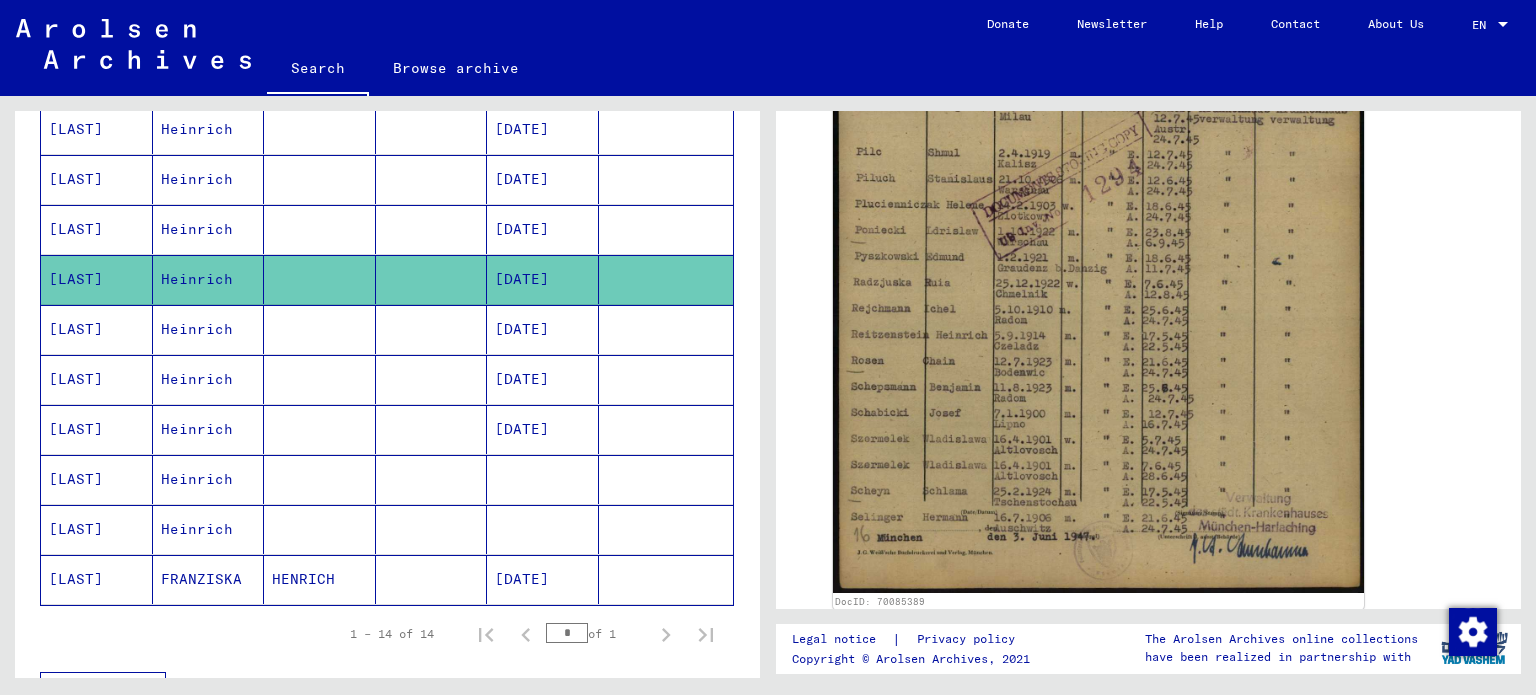 click at bounding box center (432, 379) 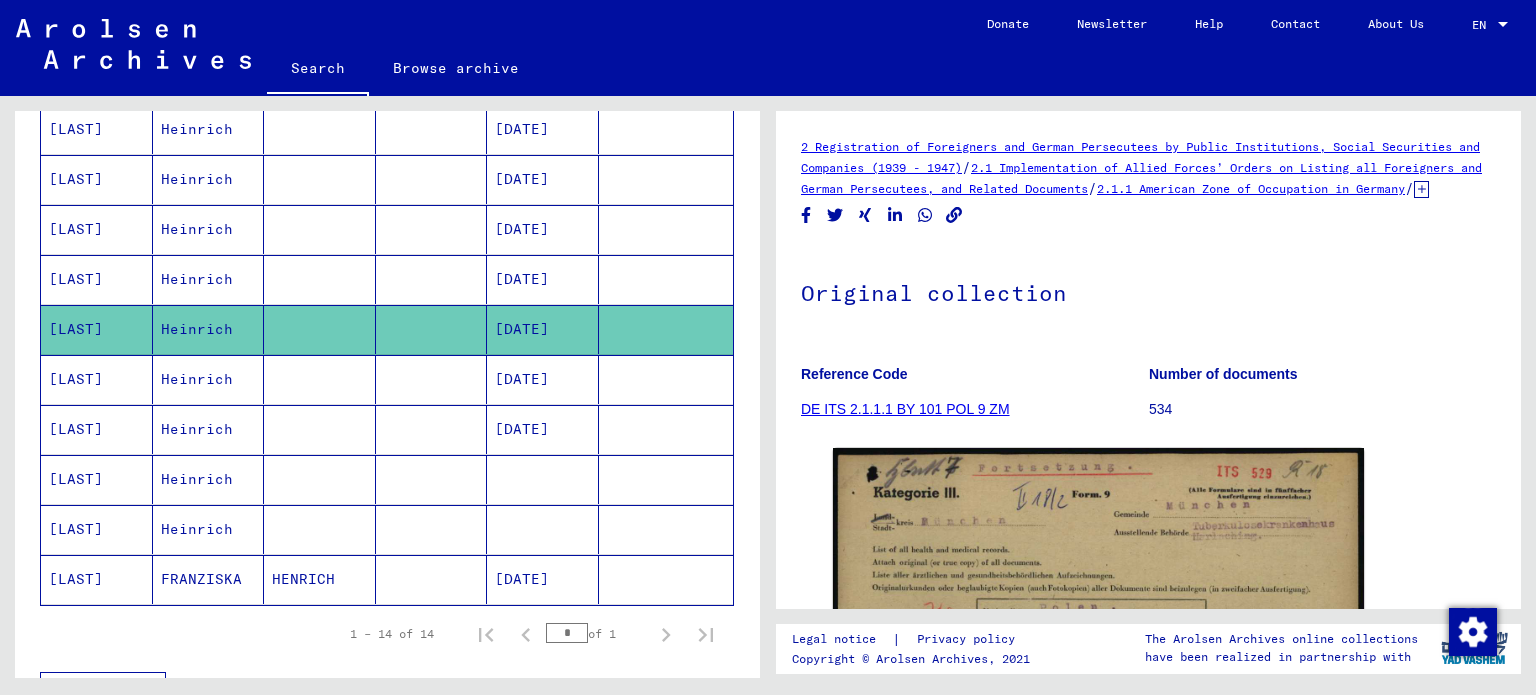 scroll, scrollTop: 0, scrollLeft: 0, axis: both 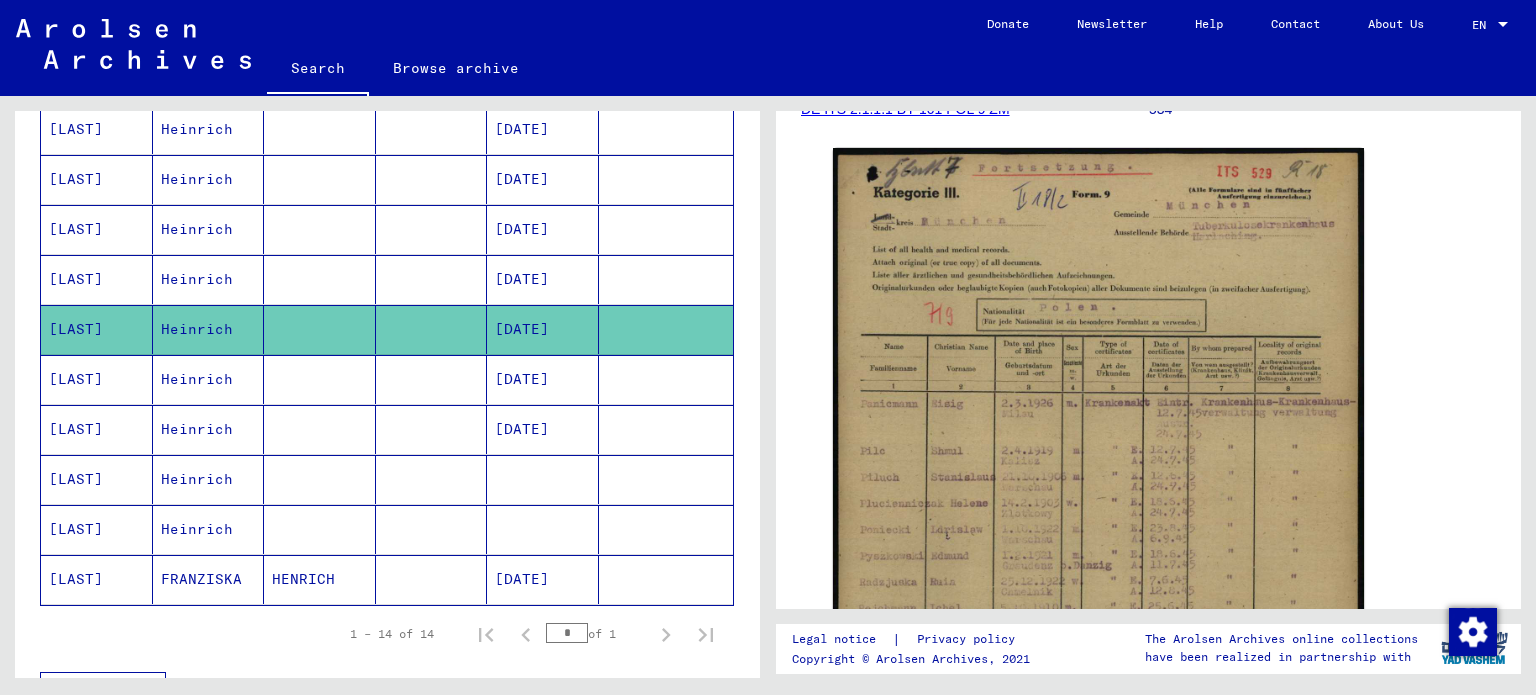 click at bounding box center [432, 429] 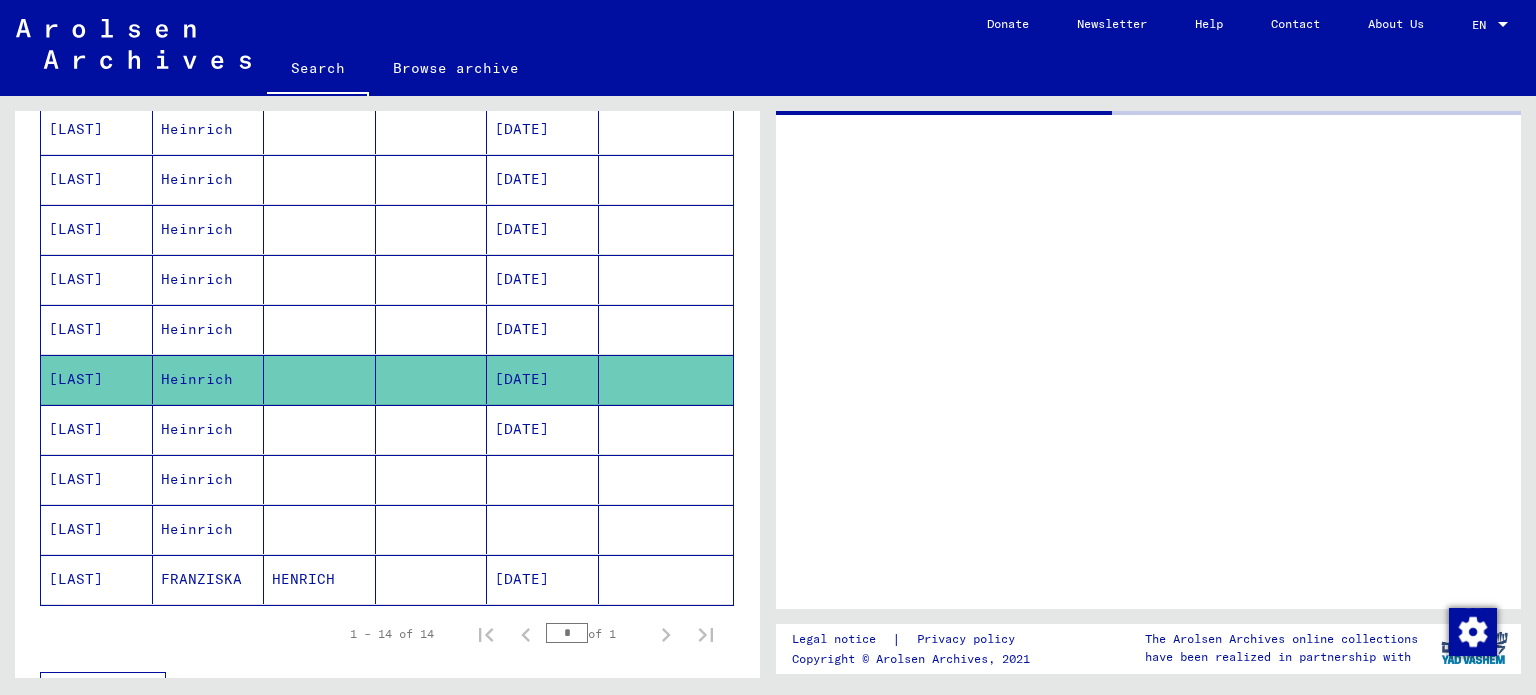 scroll 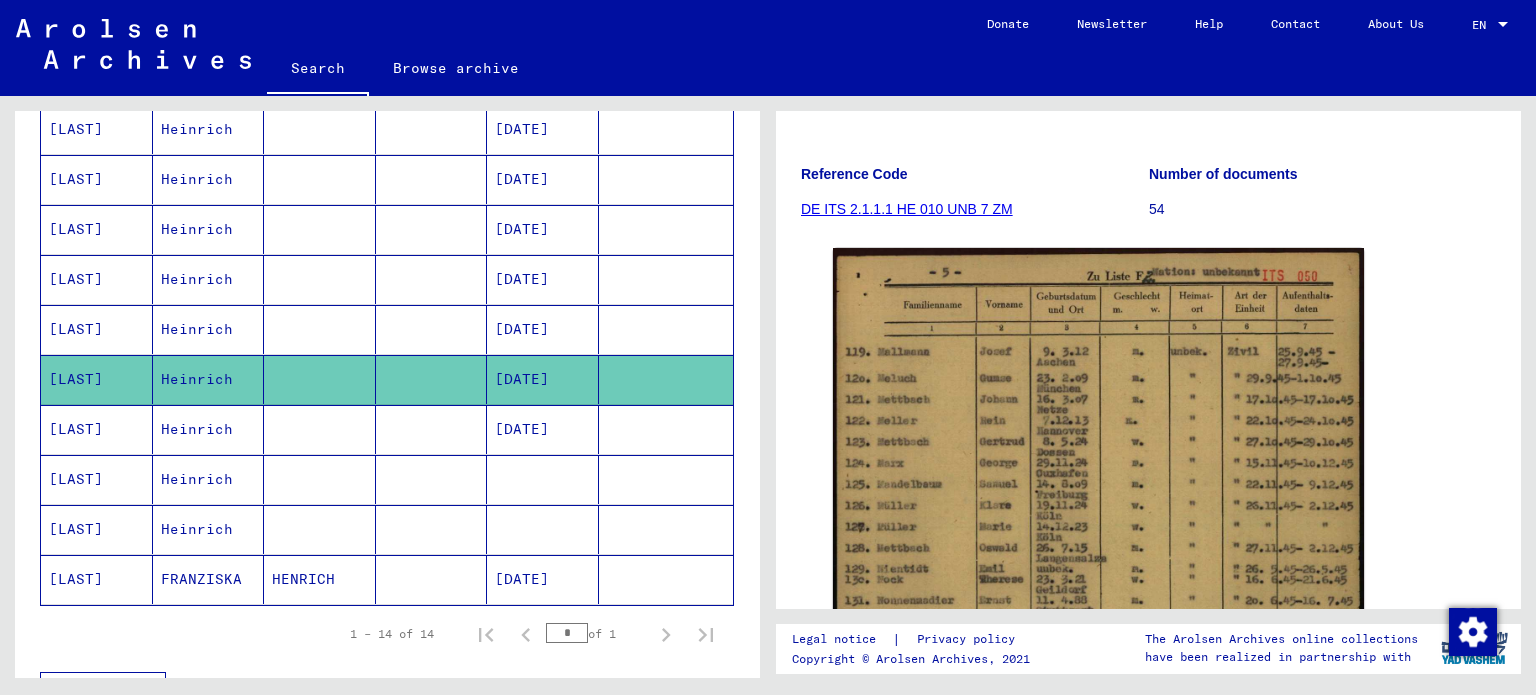 click on "[DATE]" at bounding box center [543, 479] 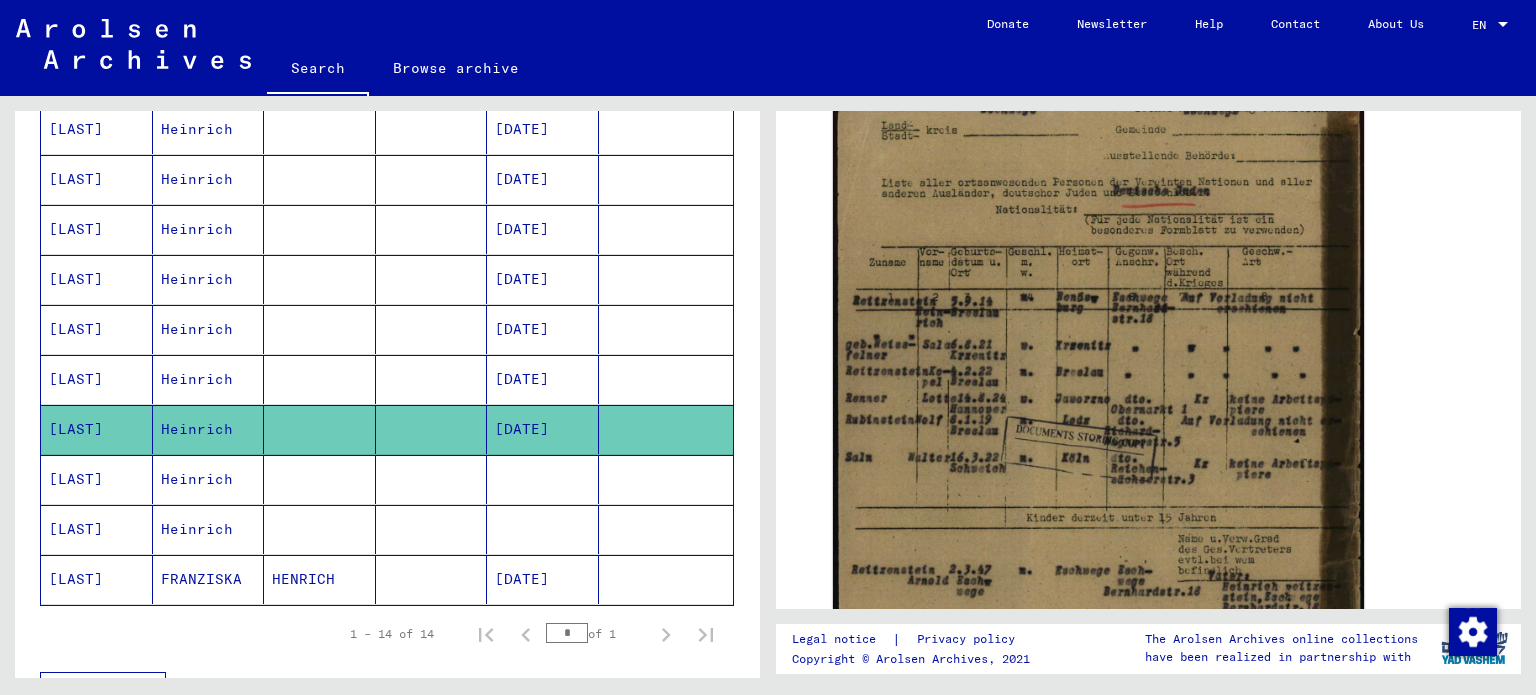click at bounding box center (543, 529) 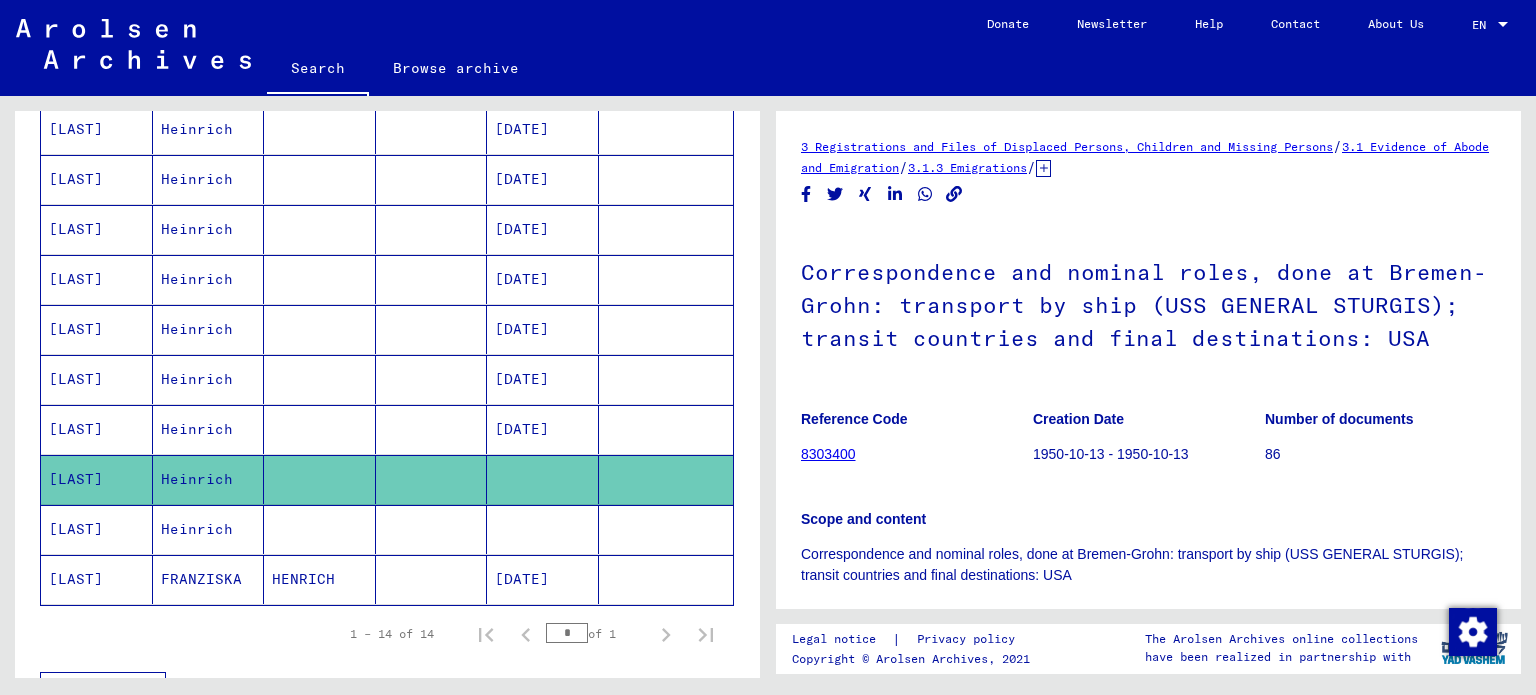 click at bounding box center [543, 579] 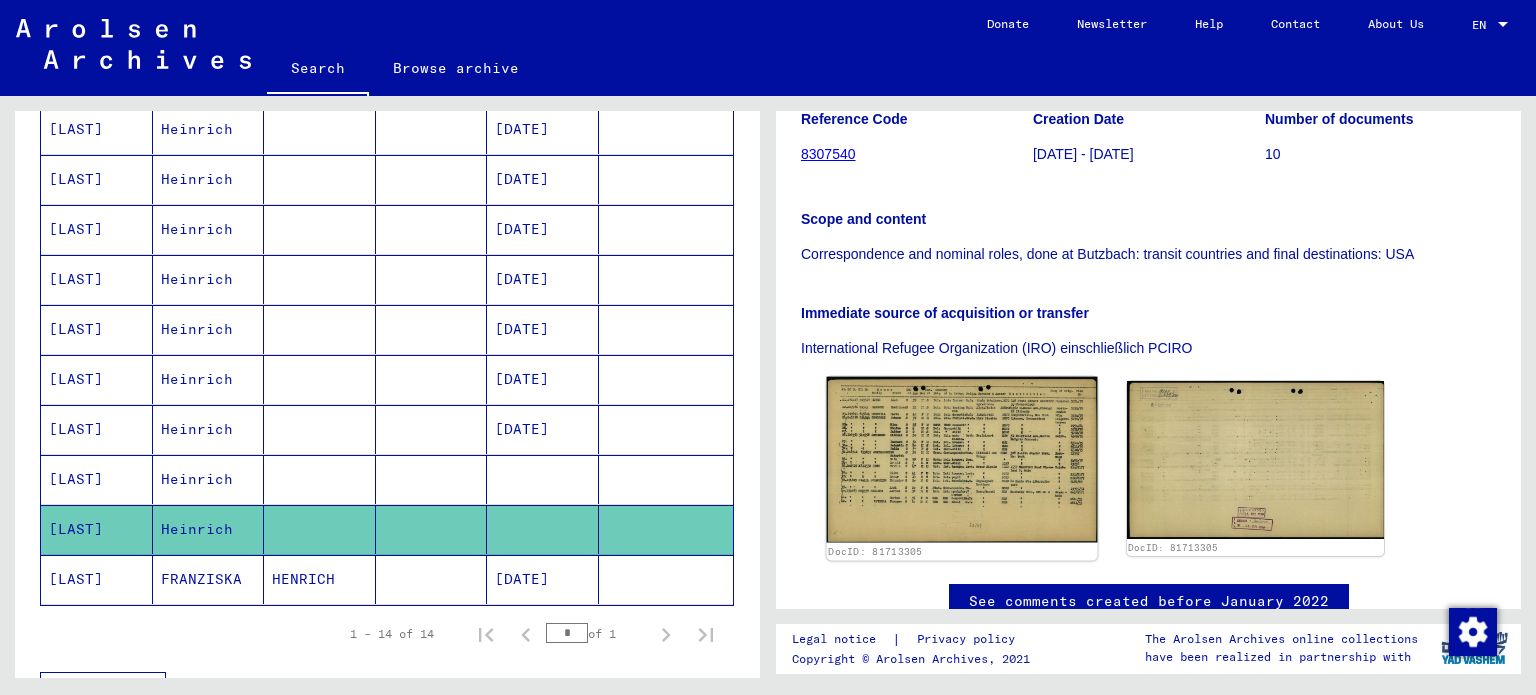 click 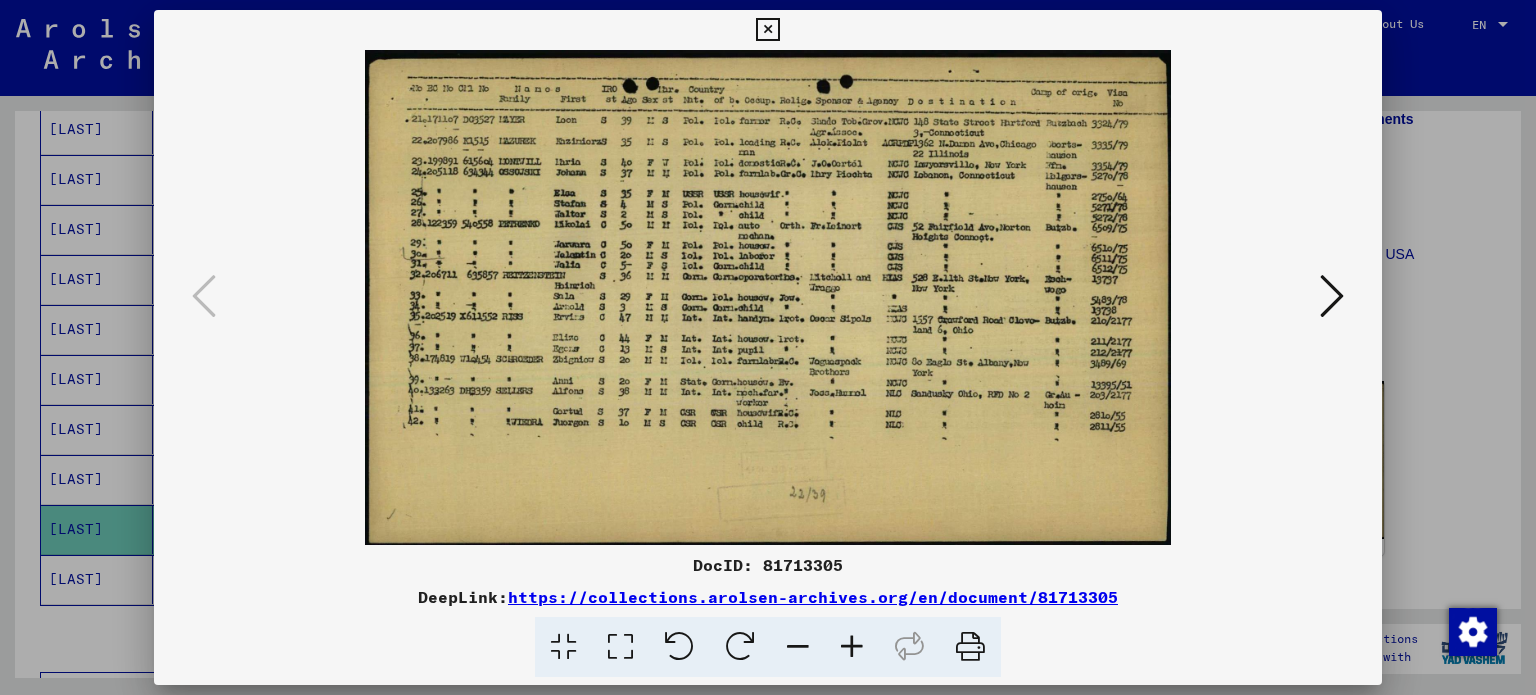 click at bounding box center (768, 347) 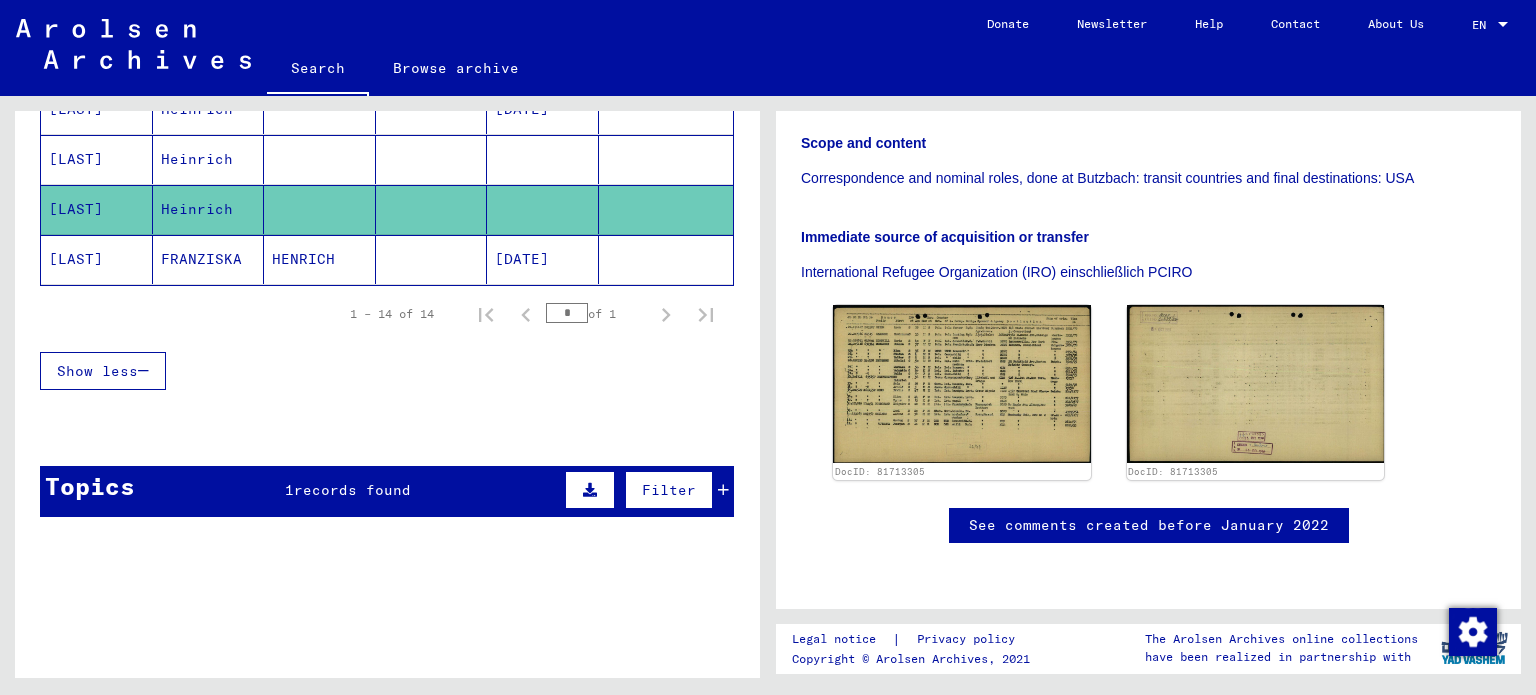 click on "Topics 1  records found  Filter" at bounding box center (387, 491) 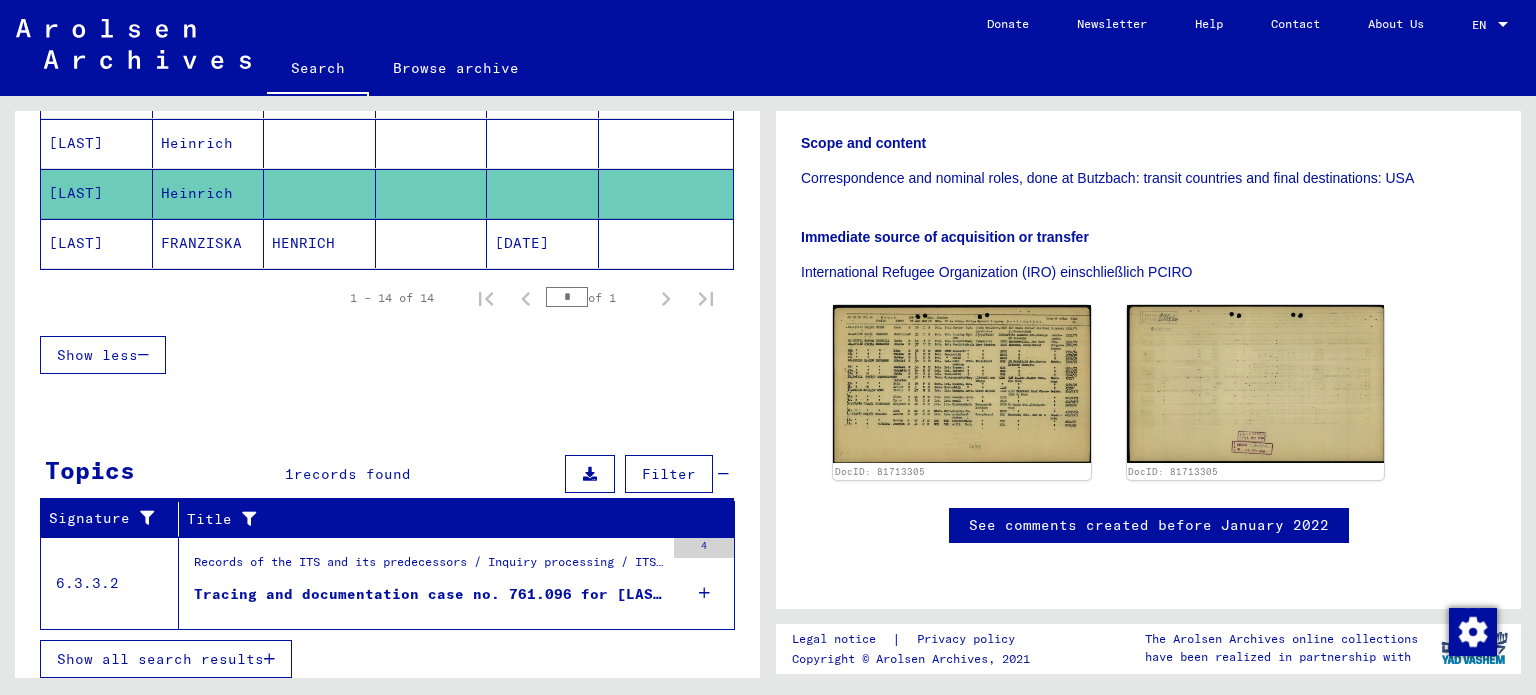 click on "Records of the ITS and its predecessors / Inquiry processing / ITS case files as of 1947 / Repository of T/D cases / Tracing and documentation cases with (T/D) numbers between 750.000 and 999.999 / Tracing and documentation cases with (T/D) numbers between 761.000 and 761.499" at bounding box center (429, 567) 